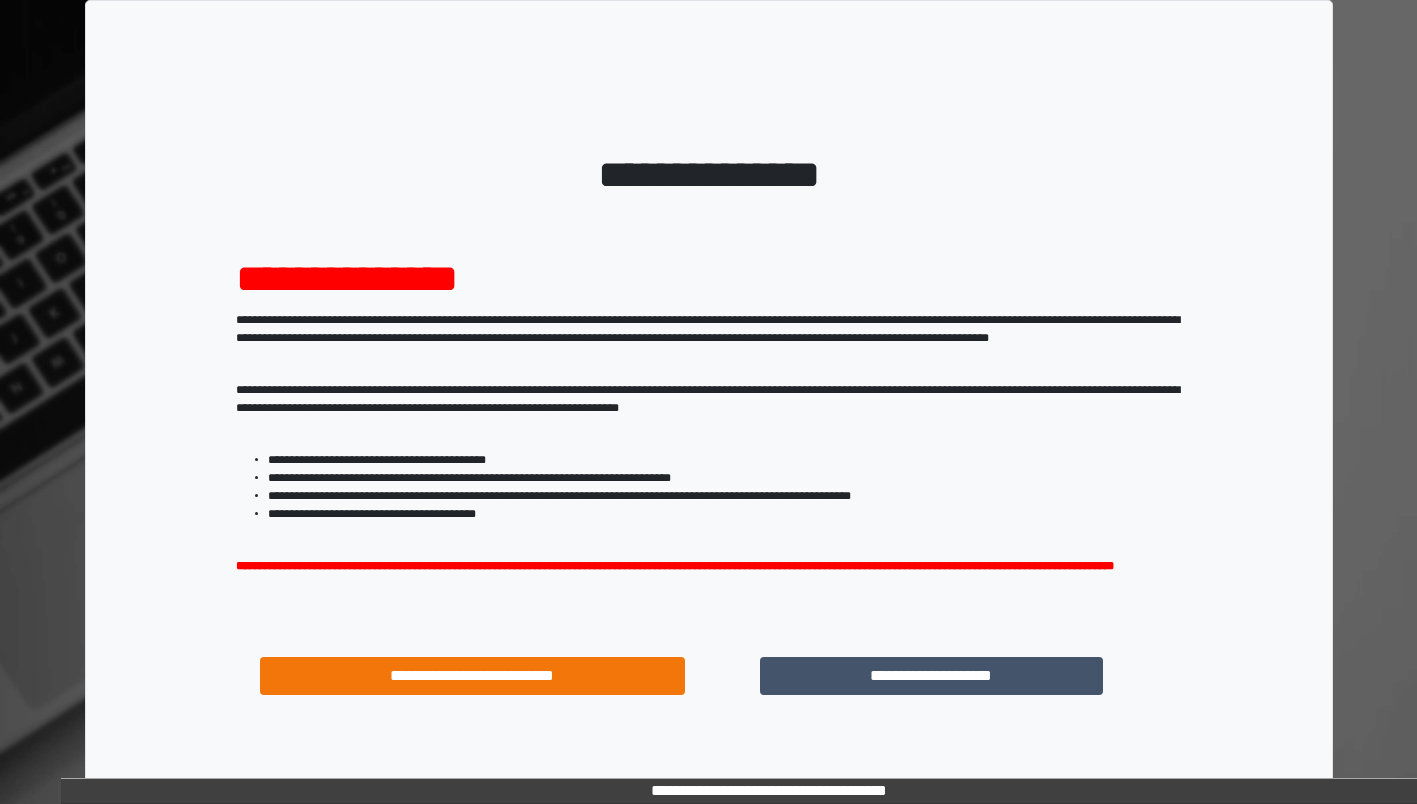 scroll, scrollTop: 0, scrollLeft: 0, axis: both 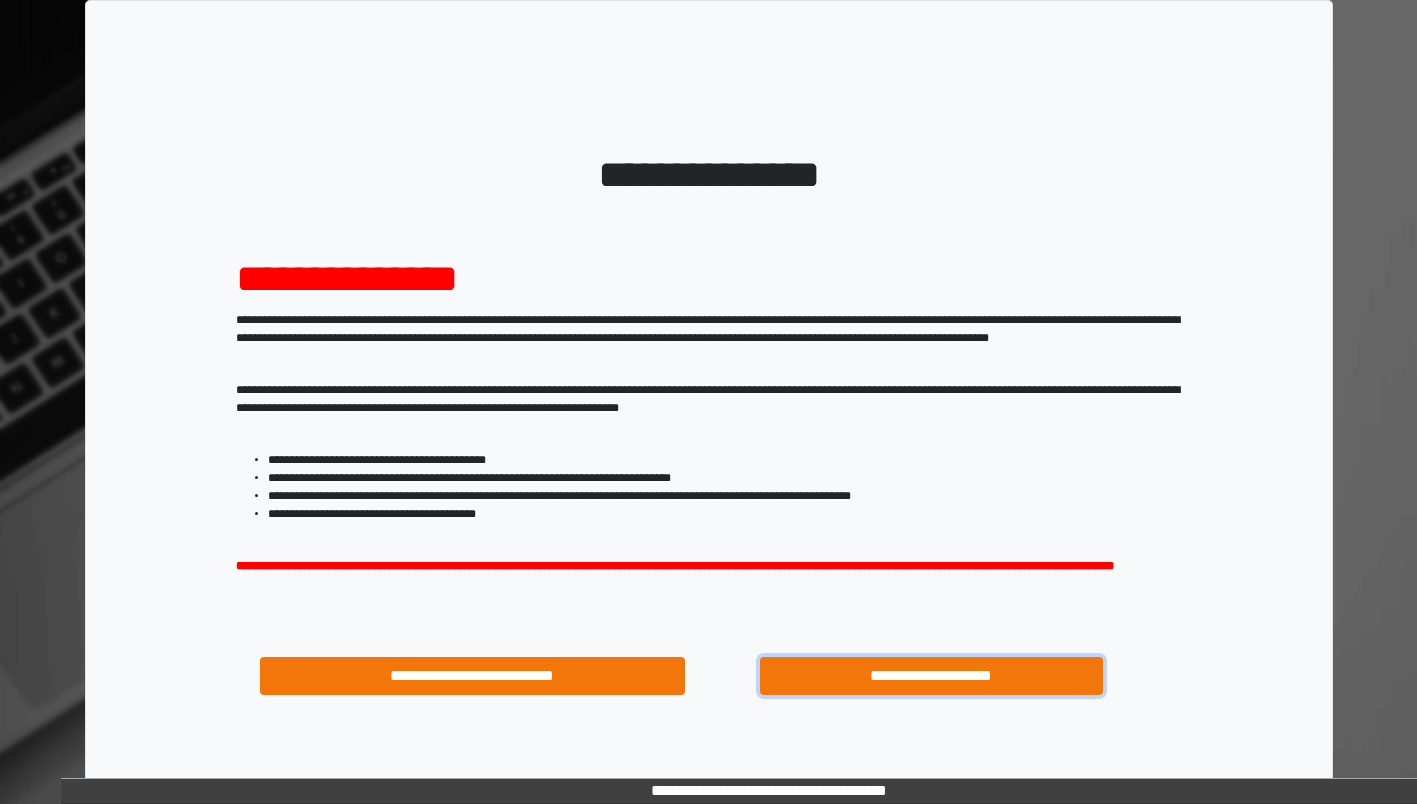 click on "**********" at bounding box center [932, 676] 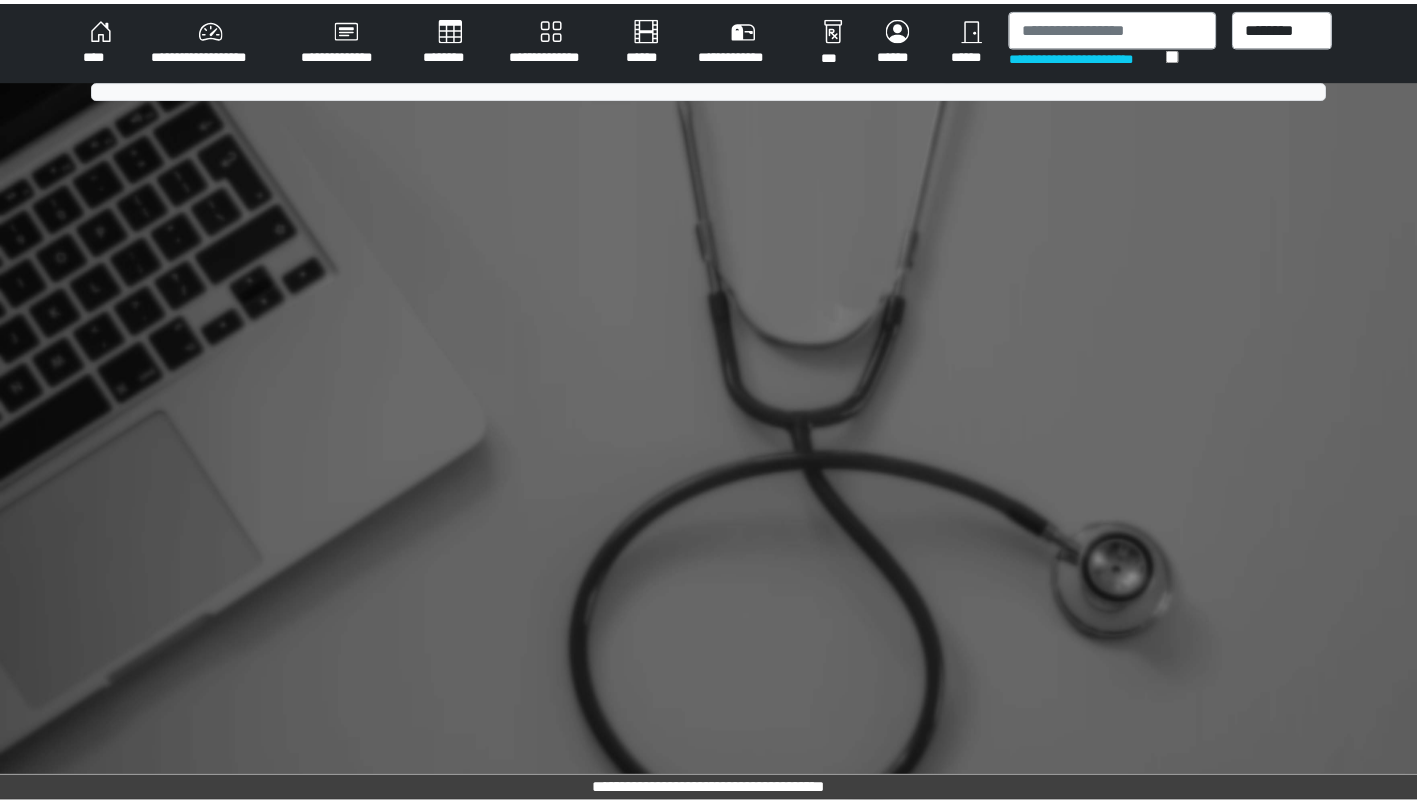 scroll, scrollTop: 0, scrollLeft: 0, axis: both 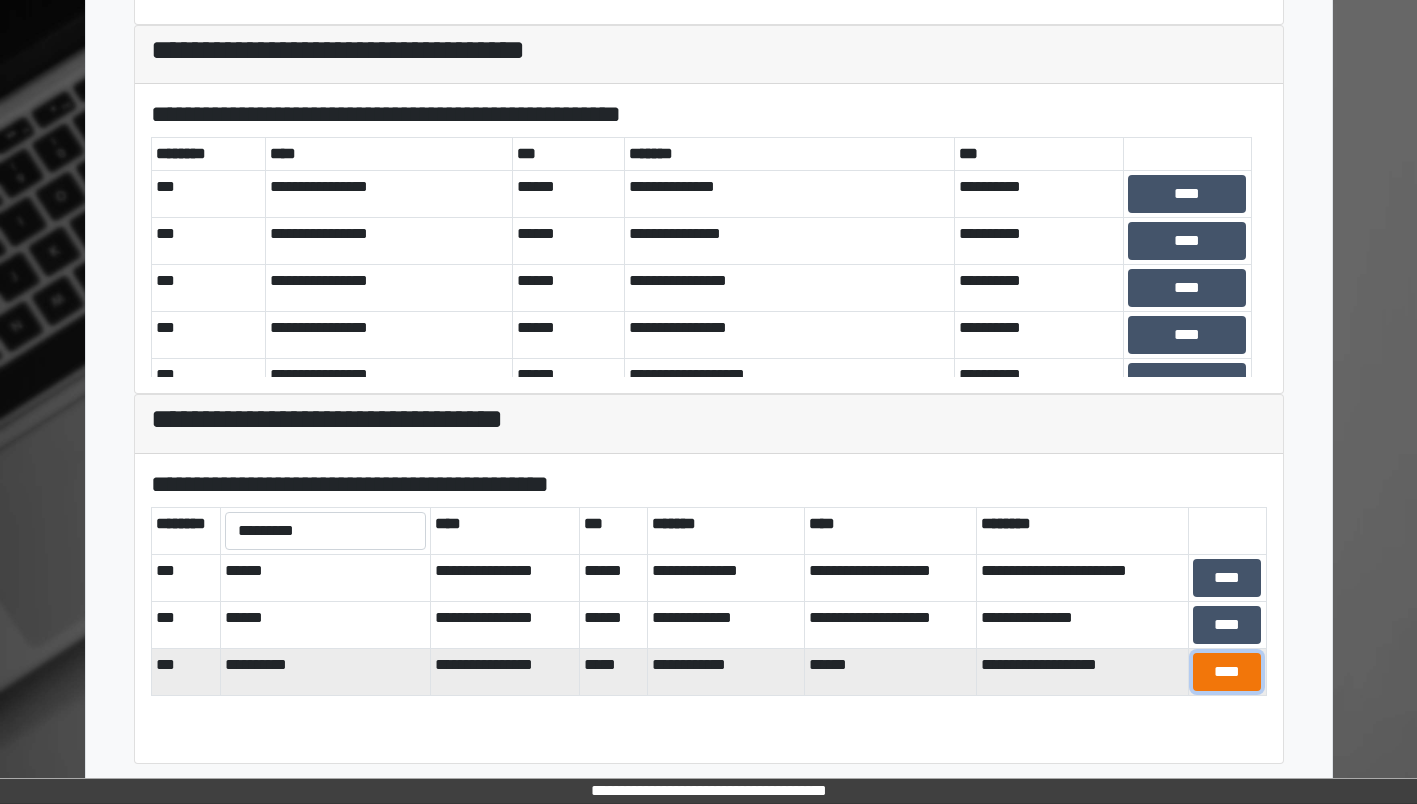 click on "****" at bounding box center (1227, 672) 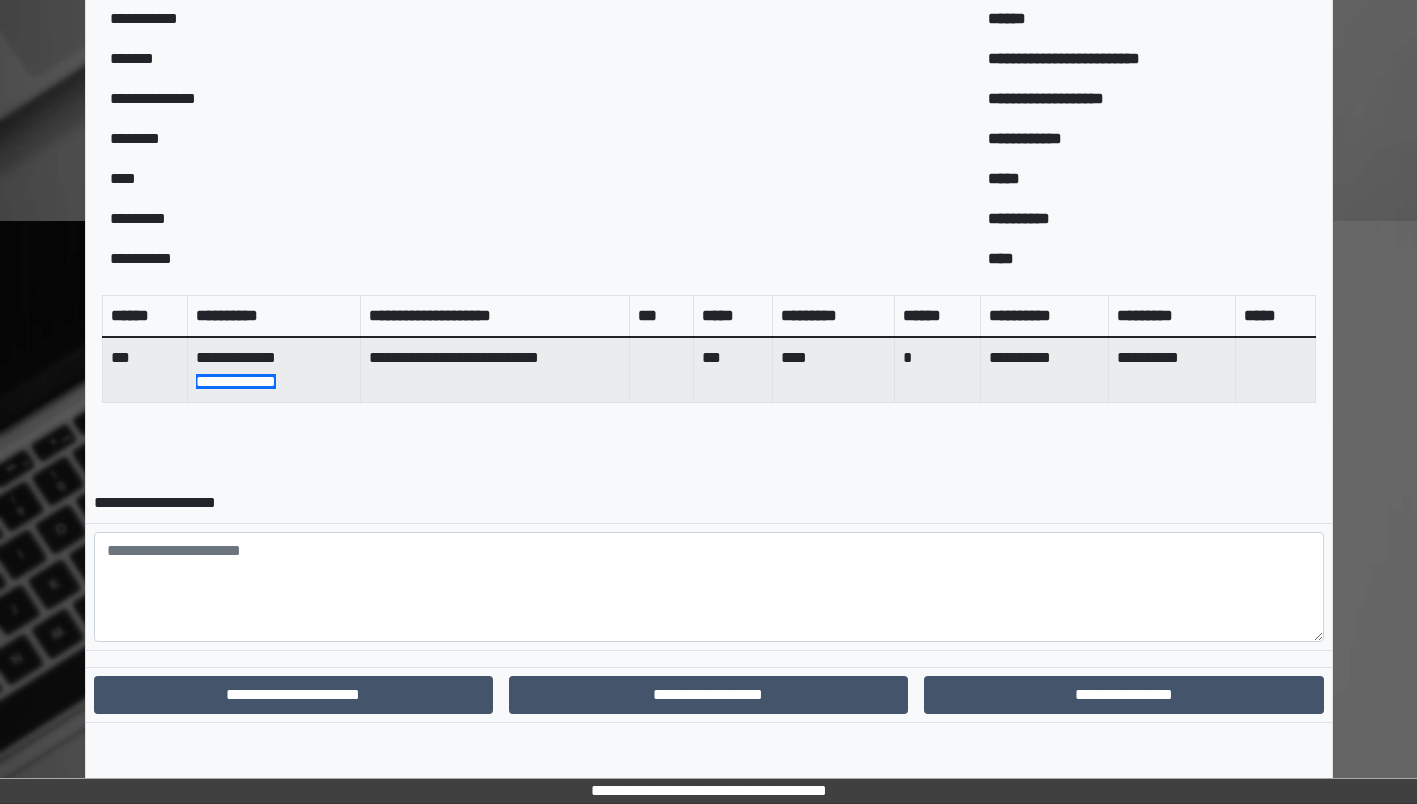 scroll, scrollTop: 633, scrollLeft: 0, axis: vertical 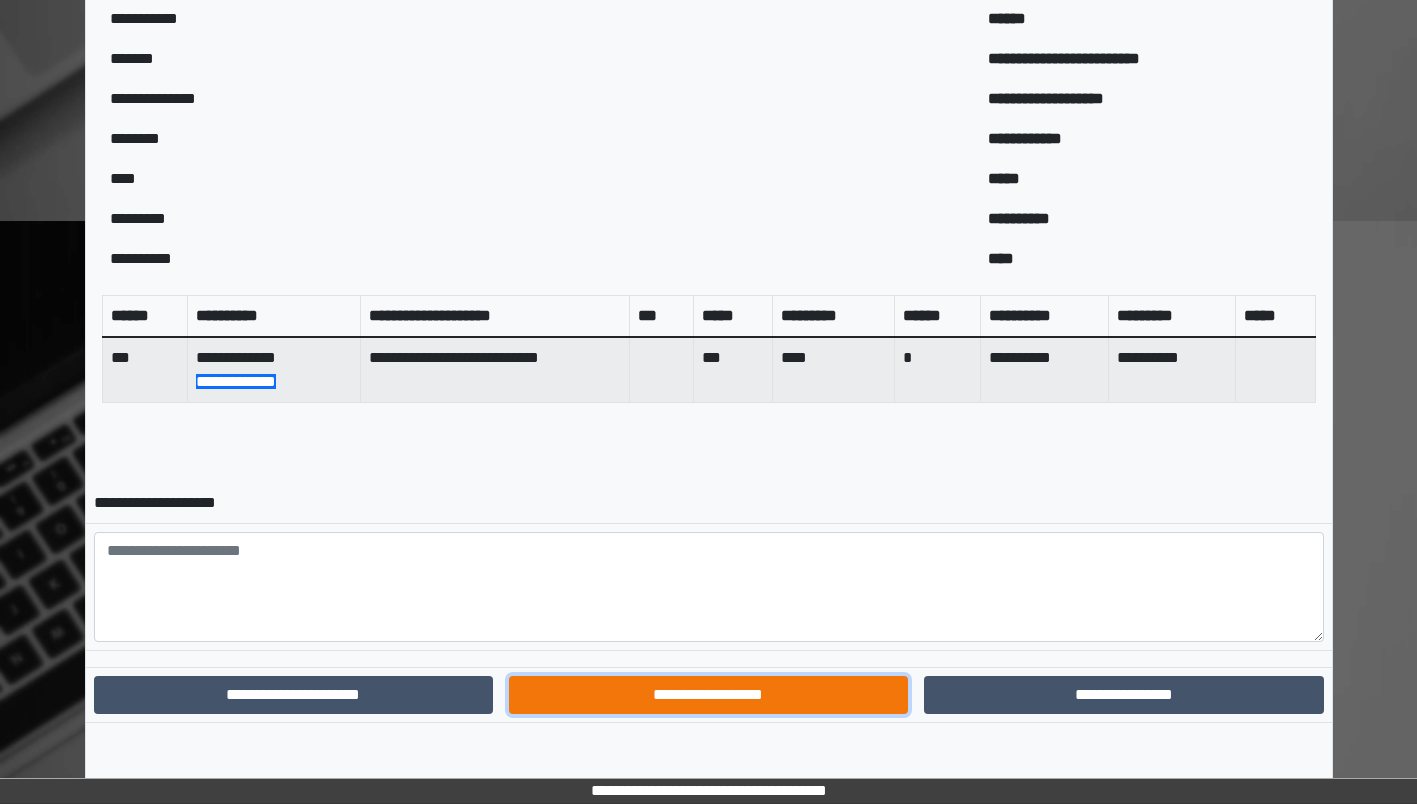 click on "**********" at bounding box center [708, 695] 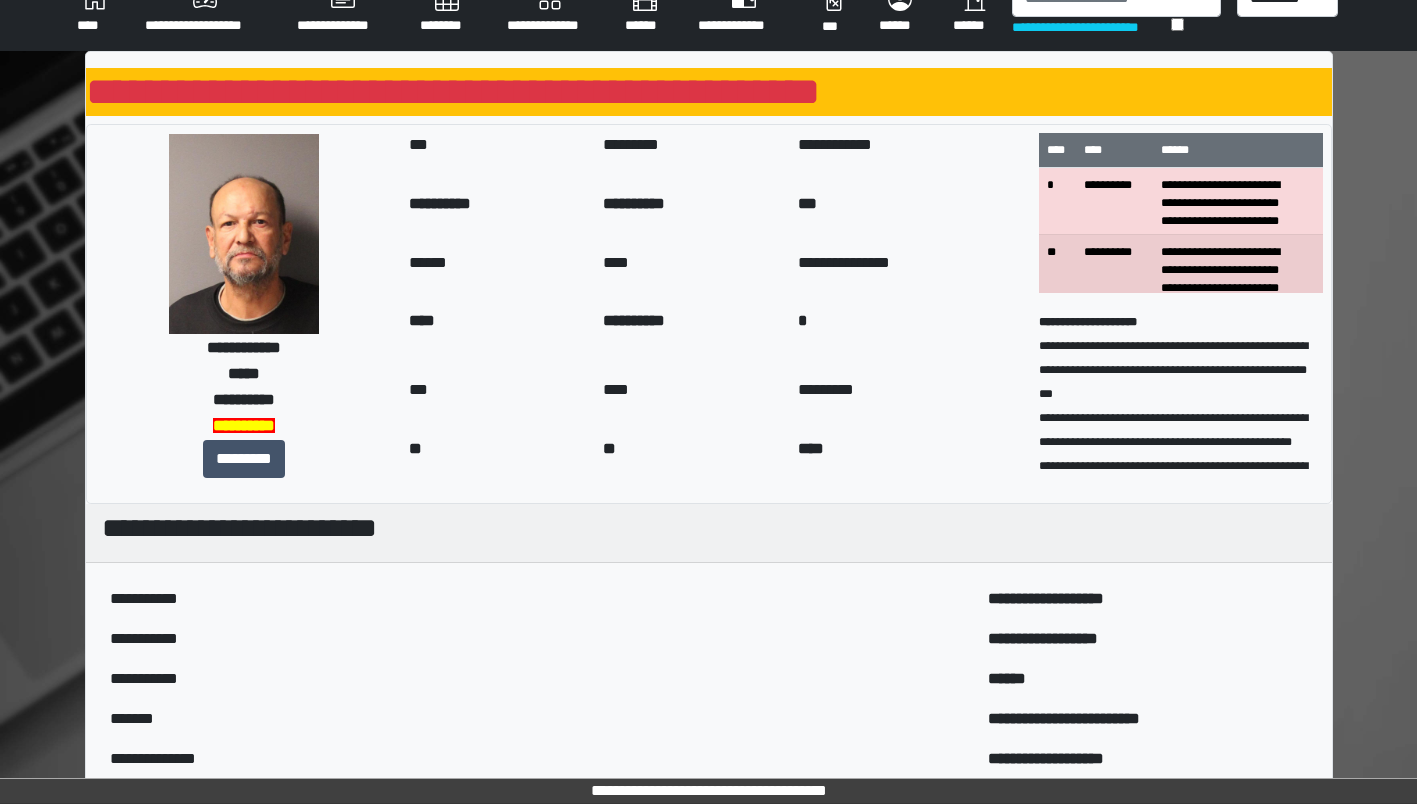 scroll, scrollTop: 0, scrollLeft: 0, axis: both 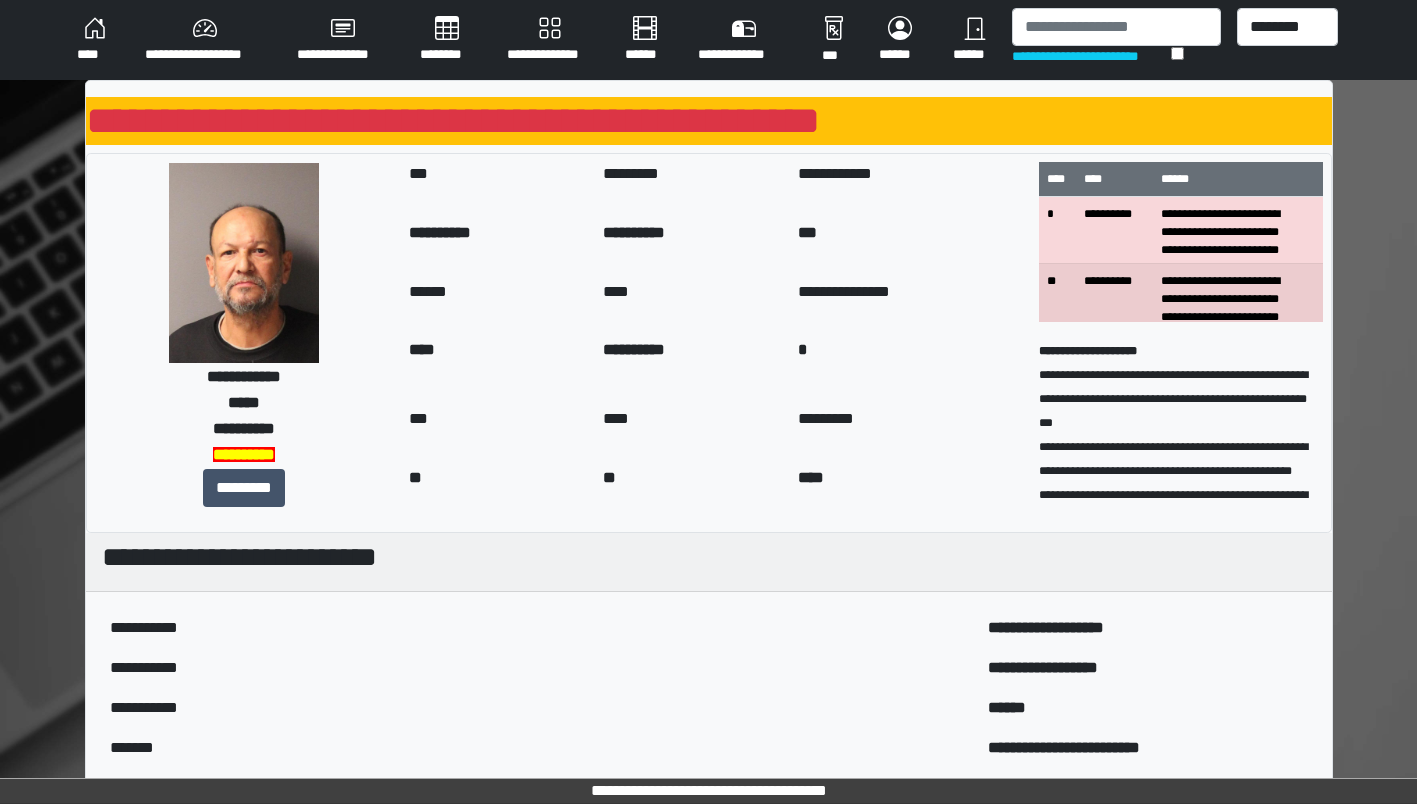 click on "**********" at bounding box center [708, 40] 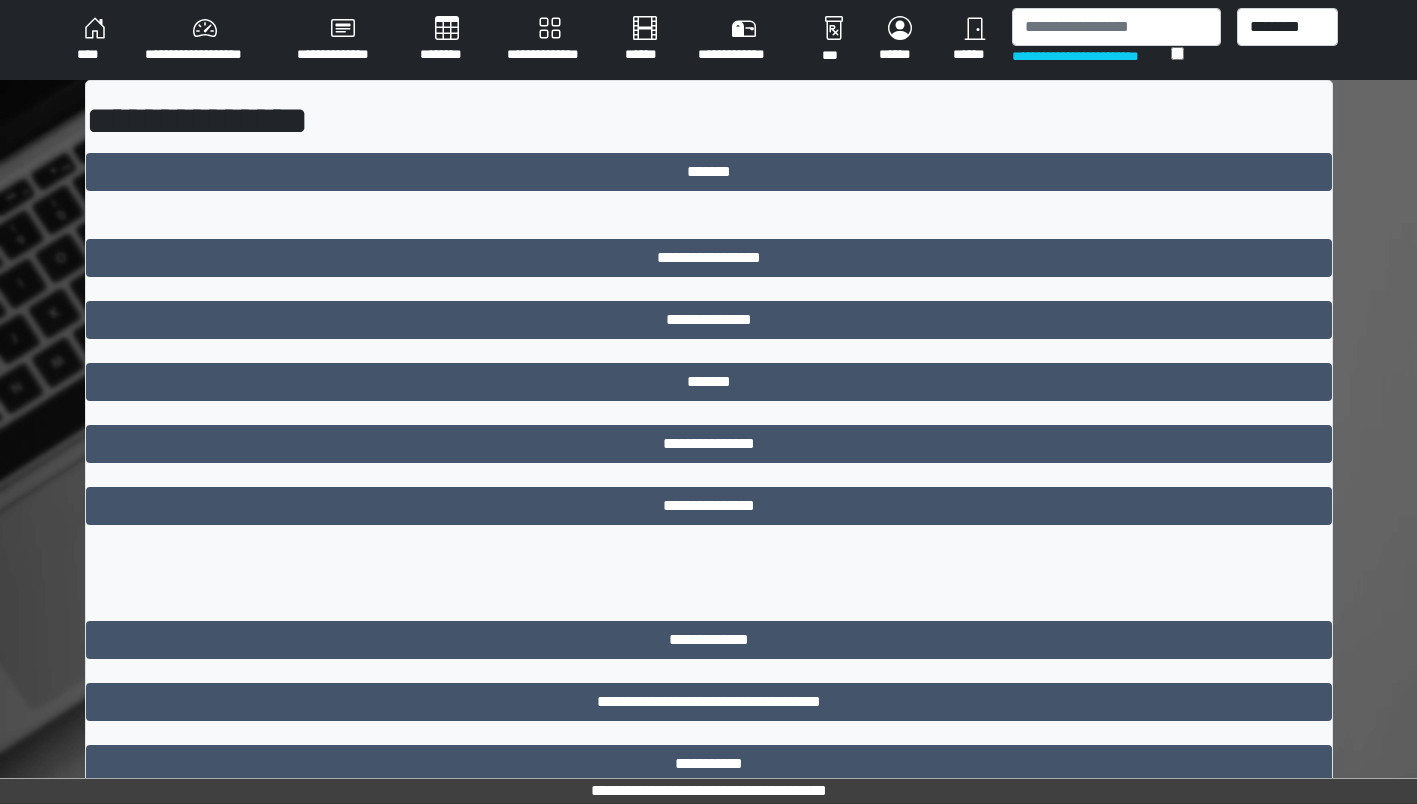 click on "********" at bounding box center (447, 40) 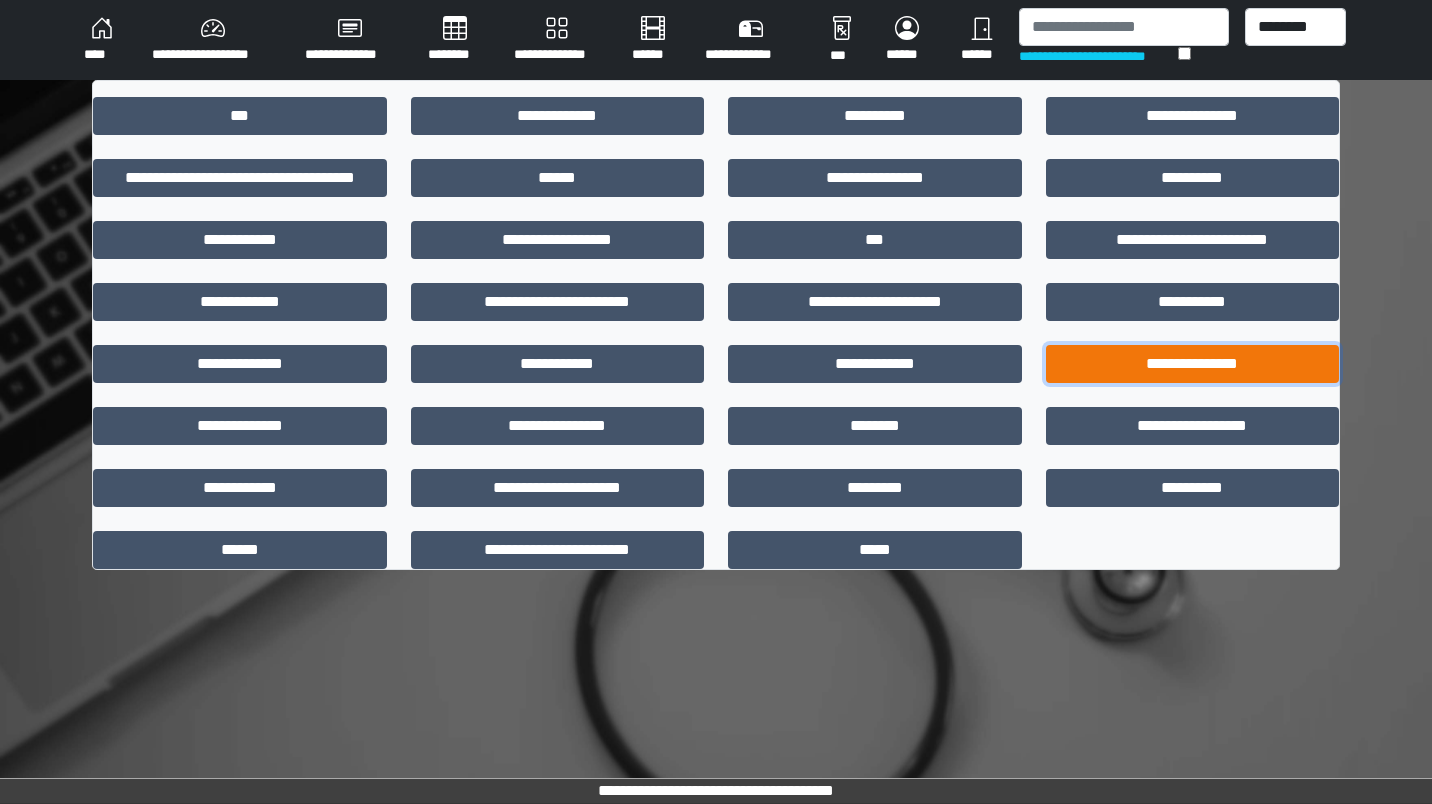 click on "**********" at bounding box center [1193, 364] 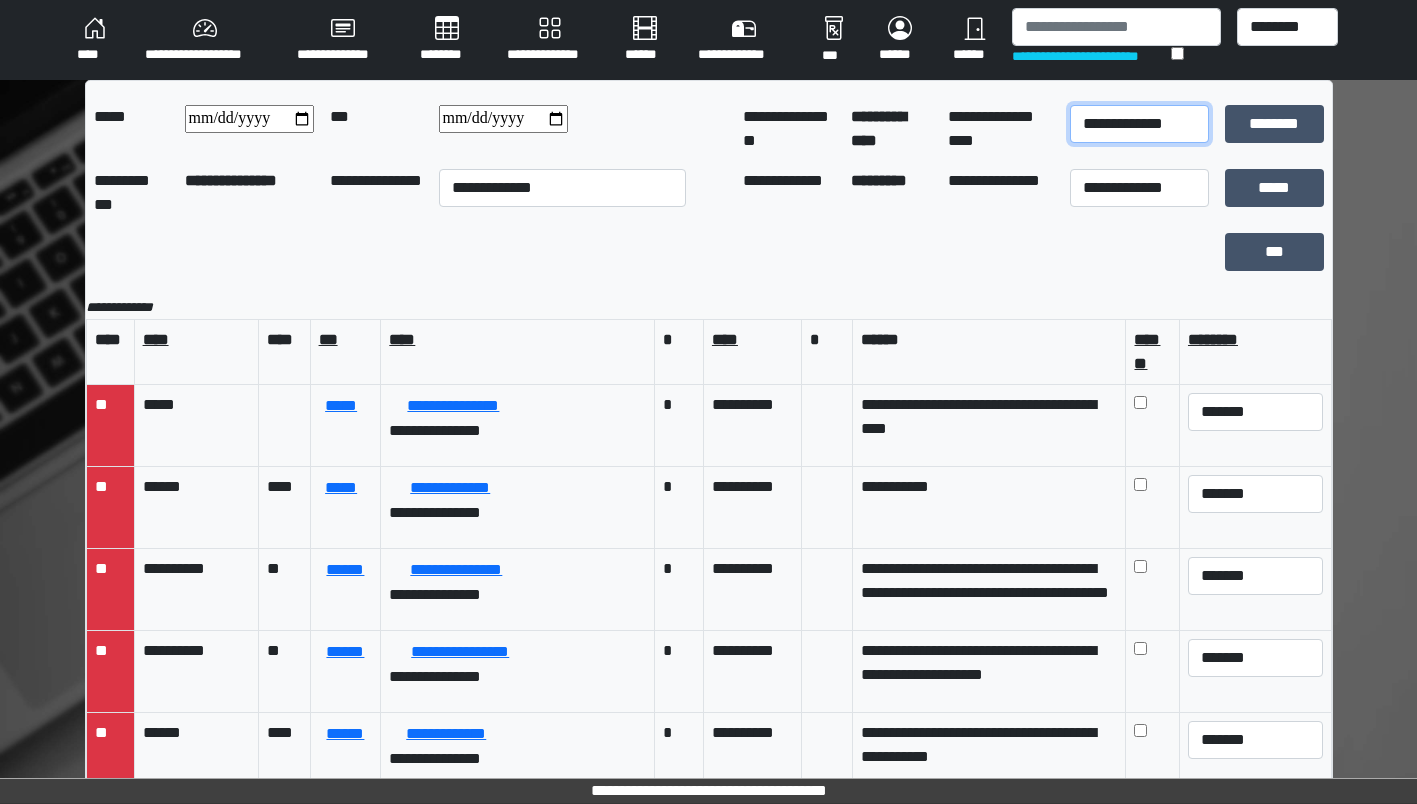 click on "**********" at bounding box center (1139, 124) 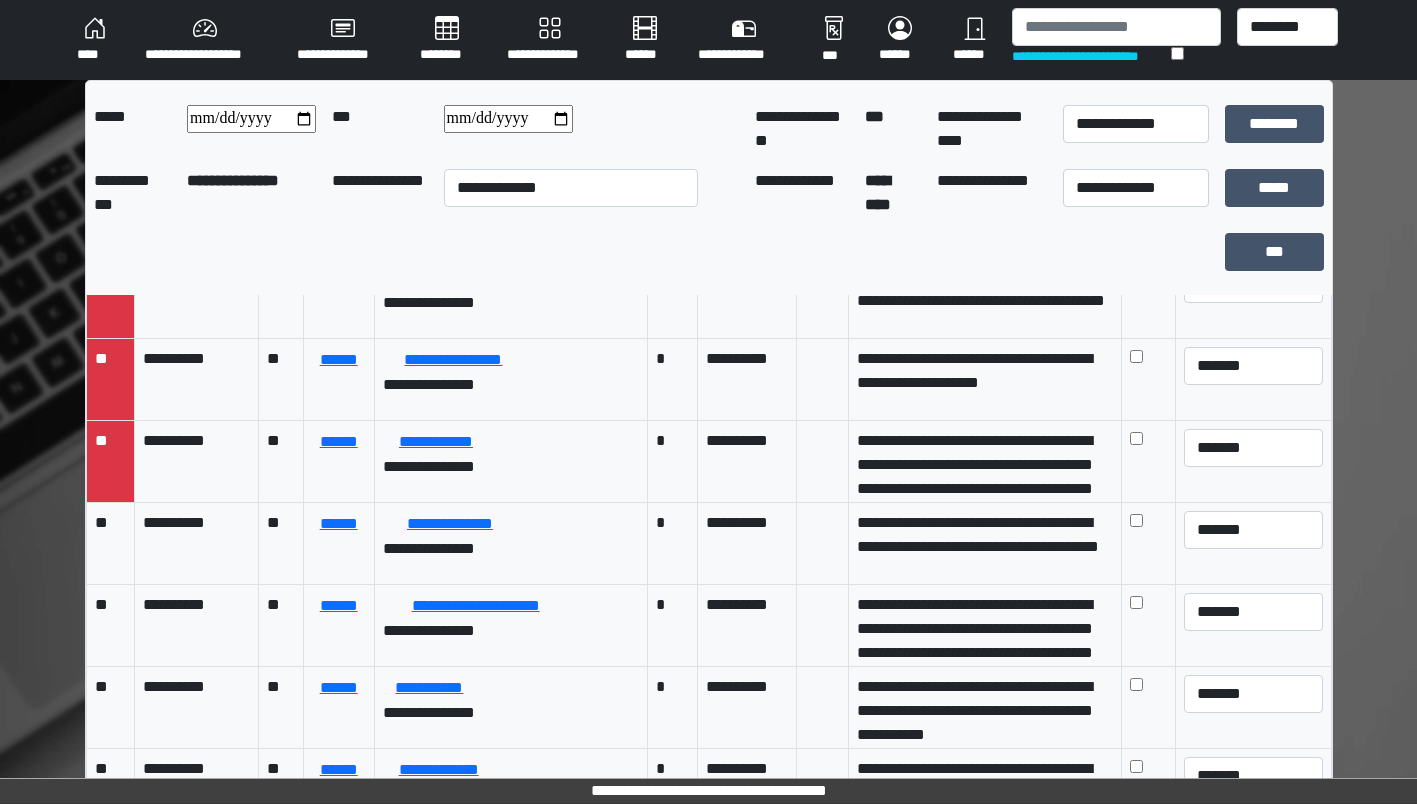 scroll, scrollTop: 129, scrollLeft: 0, axis: vertical 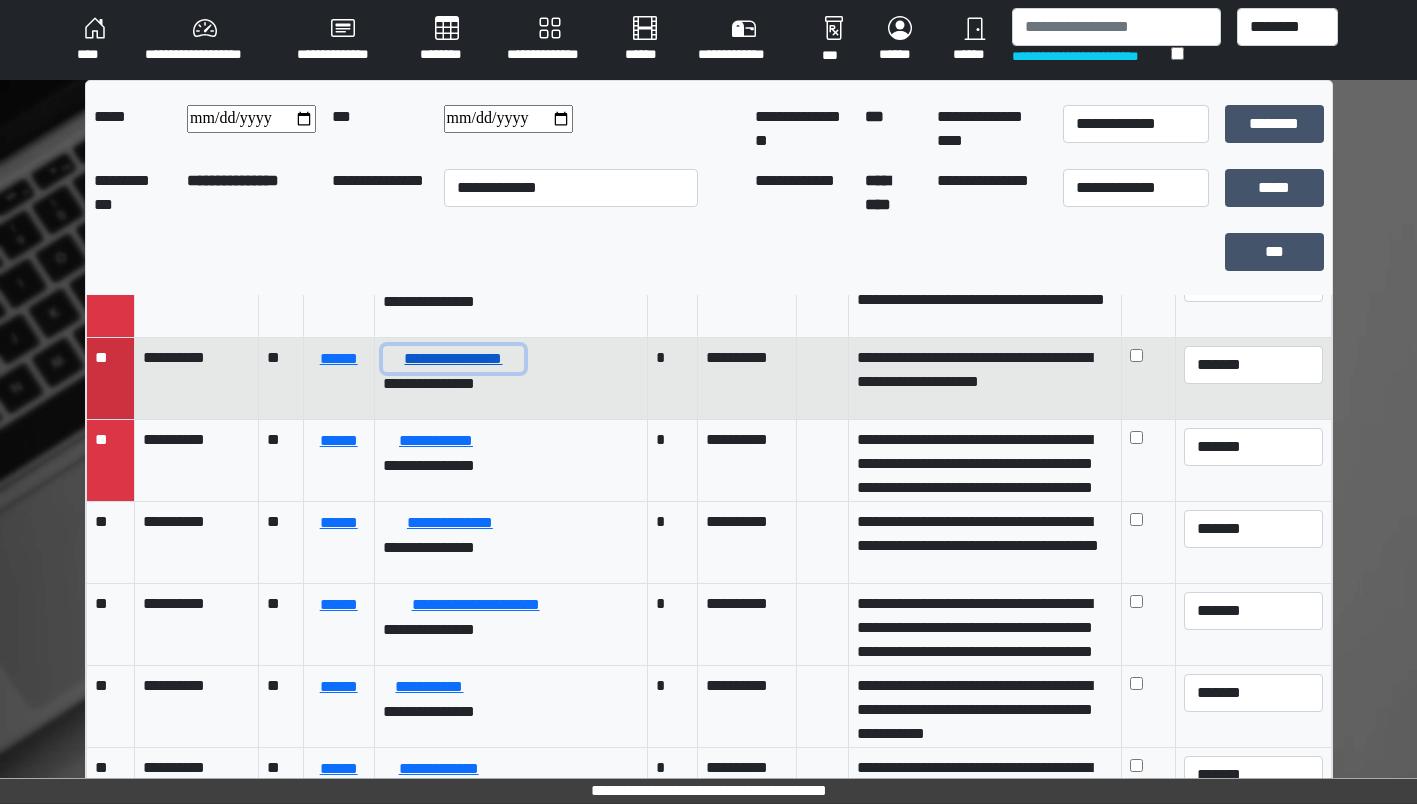 click on "**********" at bounding box center [454, 359] 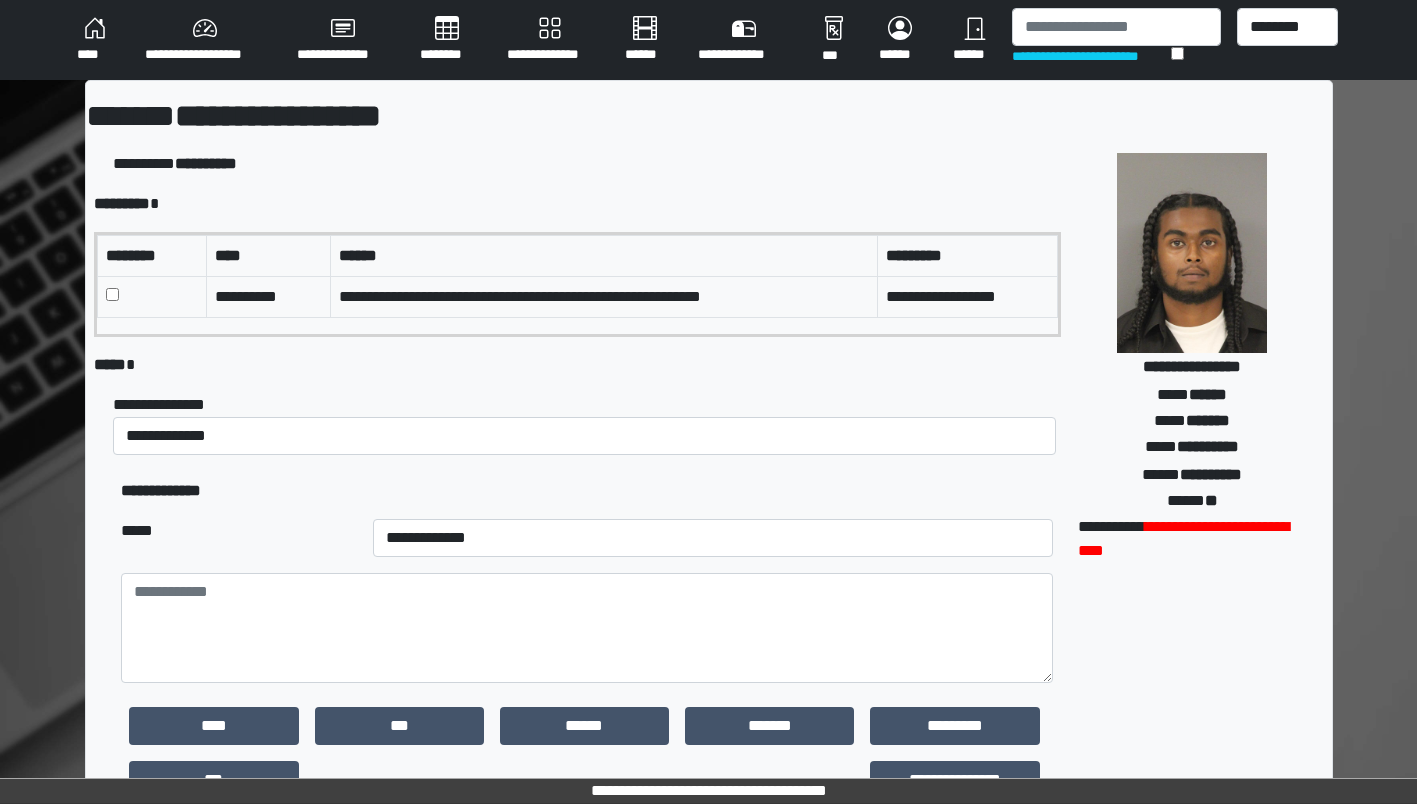 click on "****" at bounding box center [95, 40] 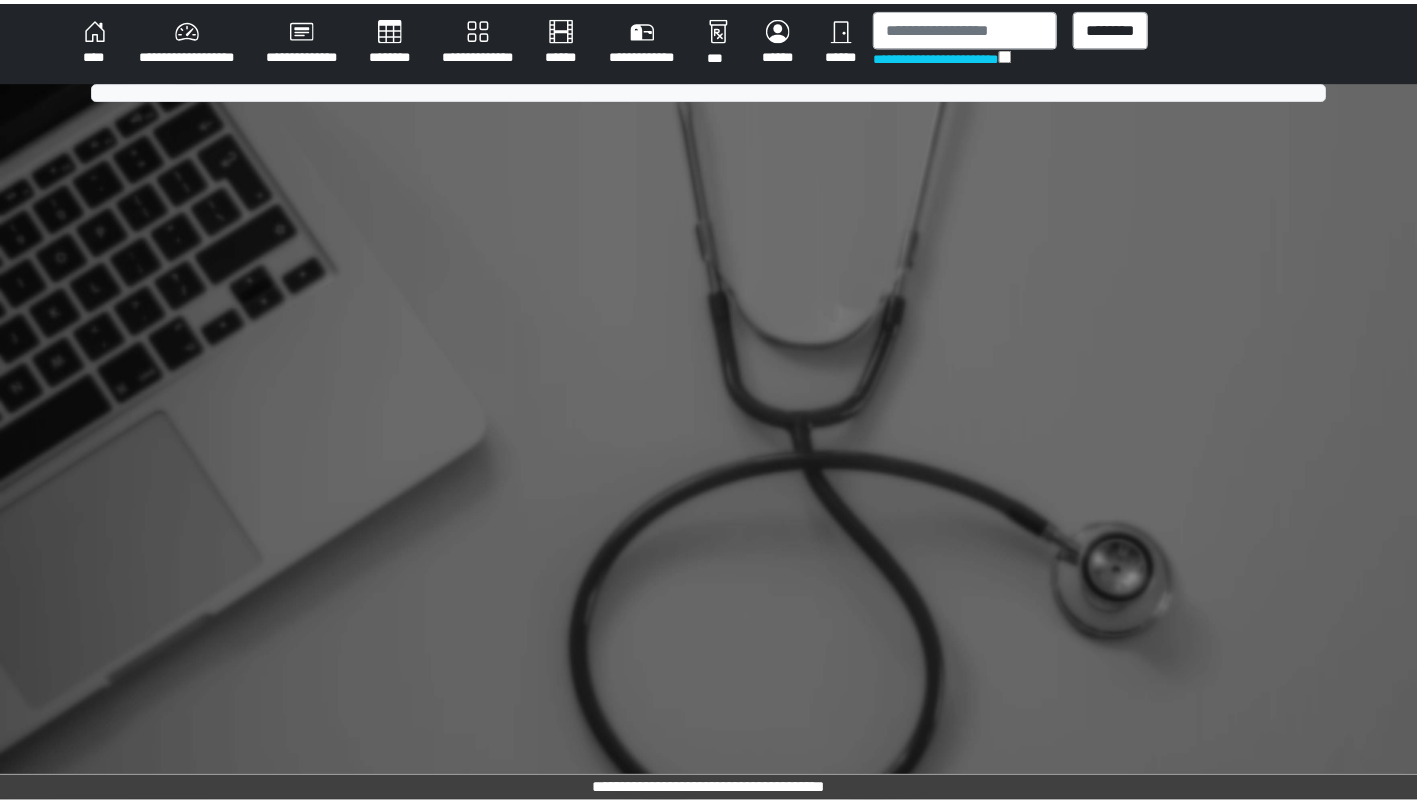scroll, scrollTop: 0, scrollLeft: 0, axis: both 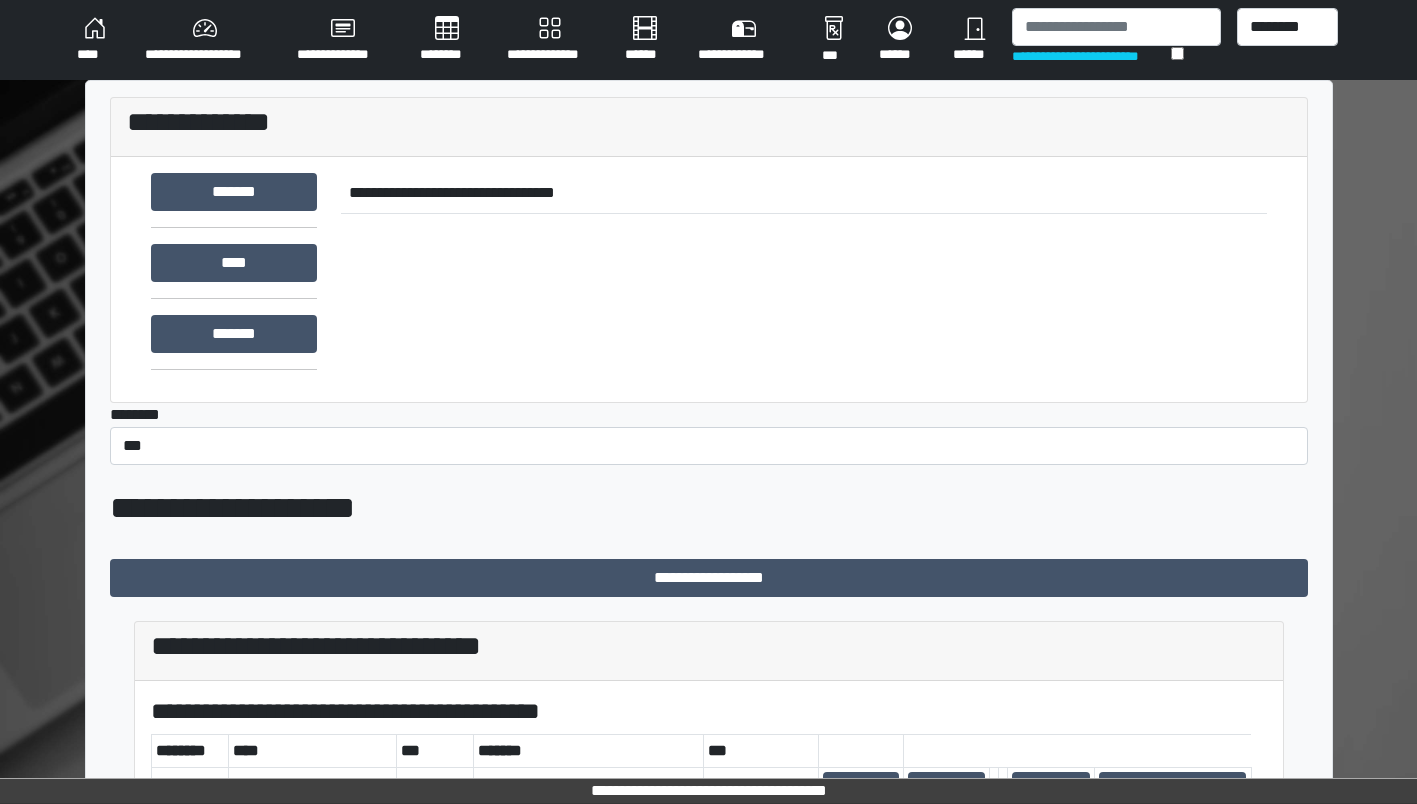 click on "********" at bounding box center (447, 40) 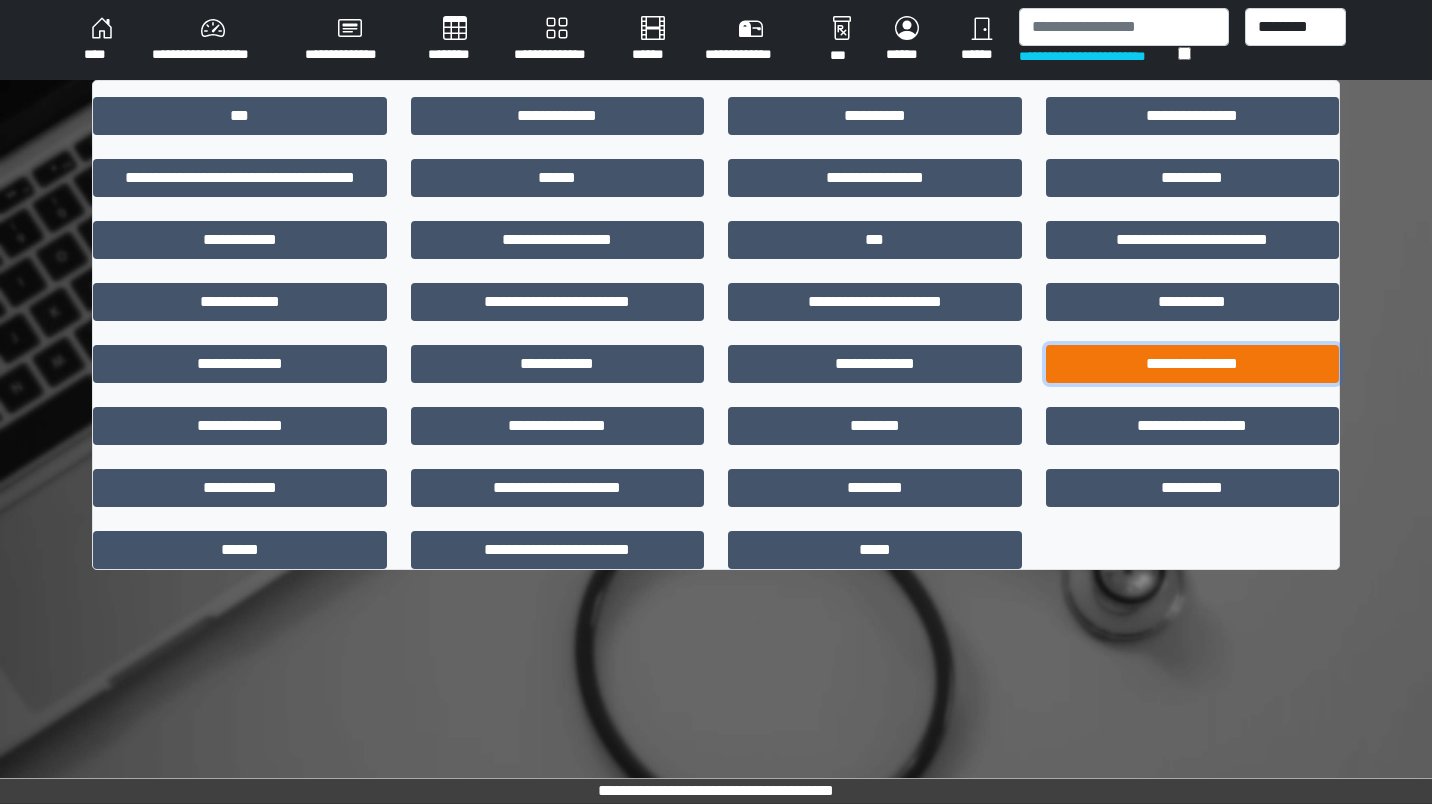 click on "**********" at bounding box center (1193, 364) 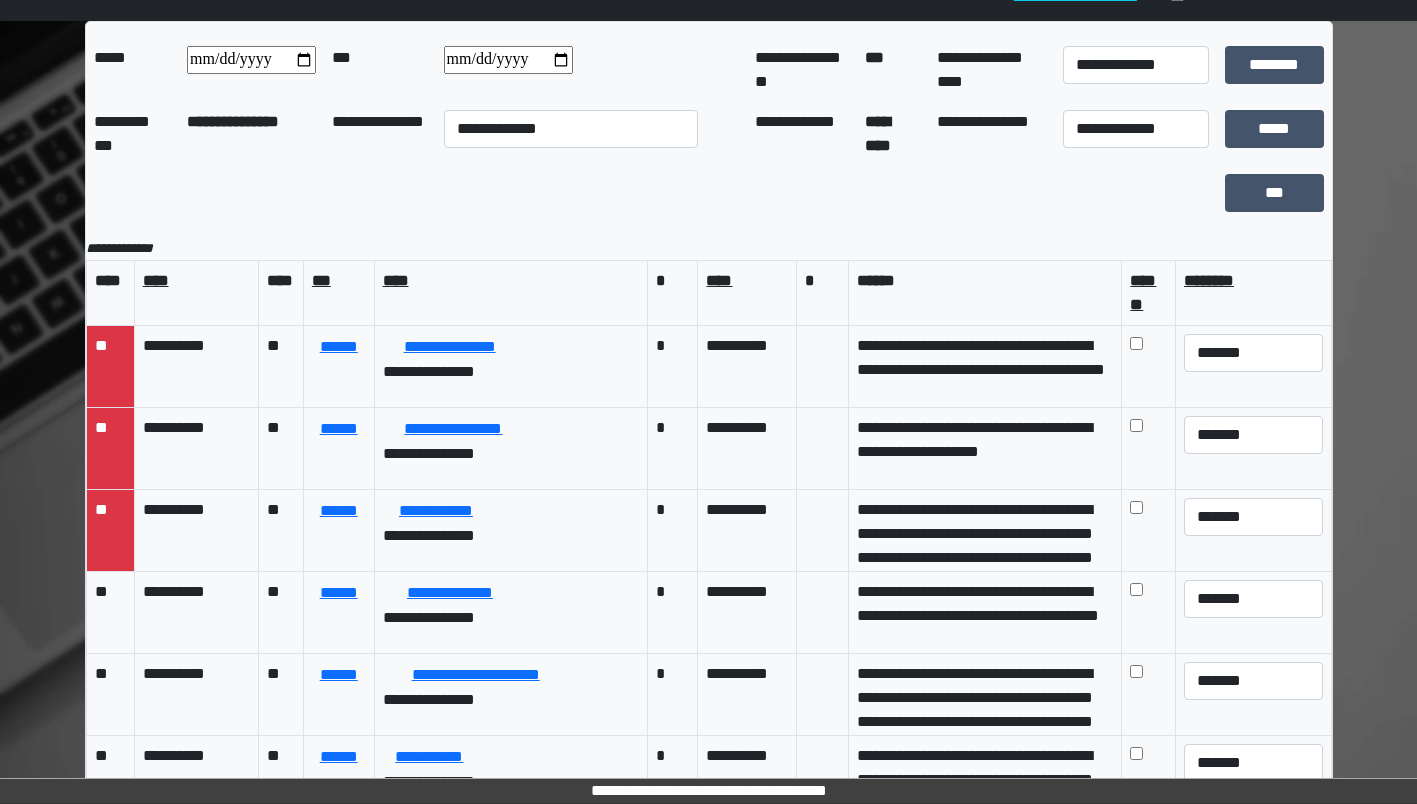 scroll, scrollTop: 108, scrollLeft: 0, axis: vertical 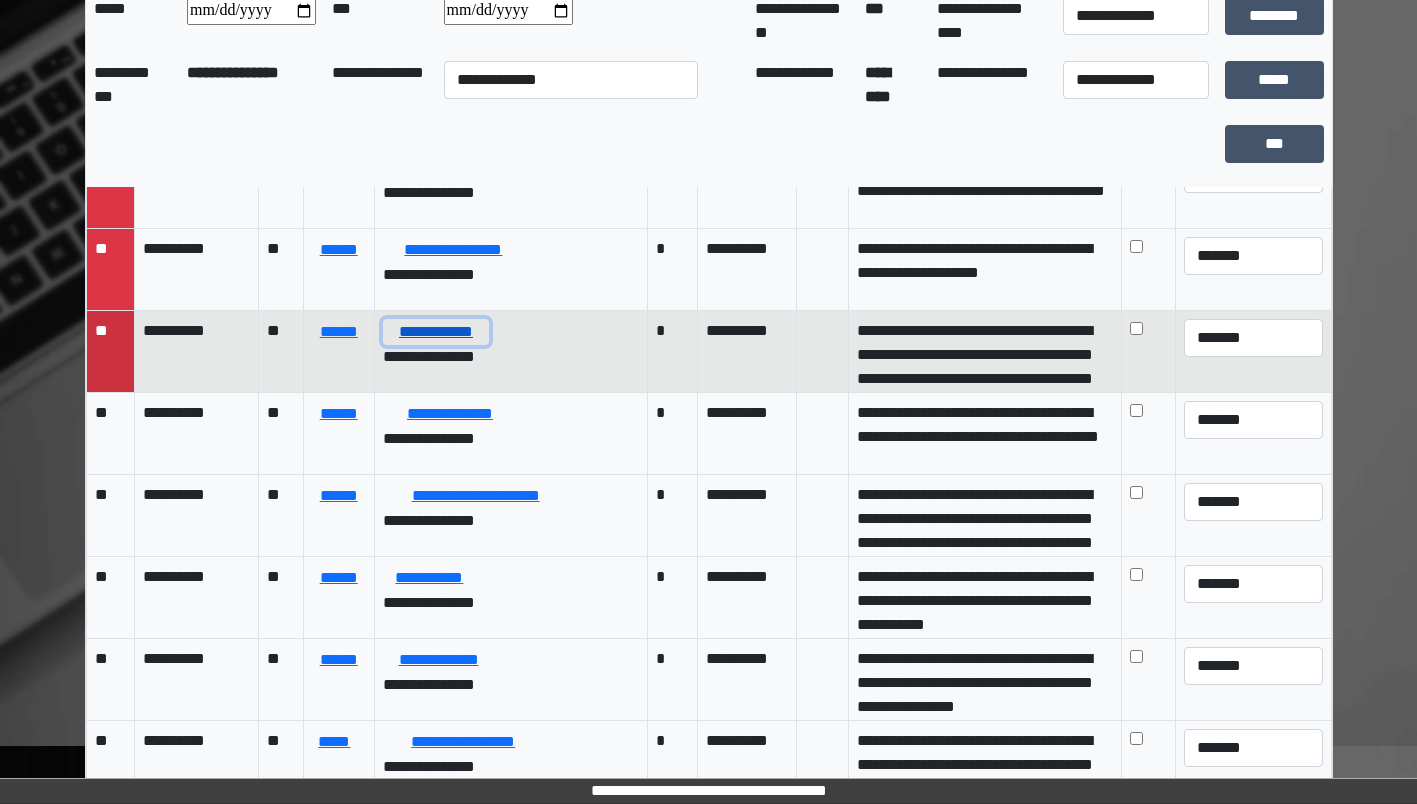click on "**********" at bounding box center (436, 332) 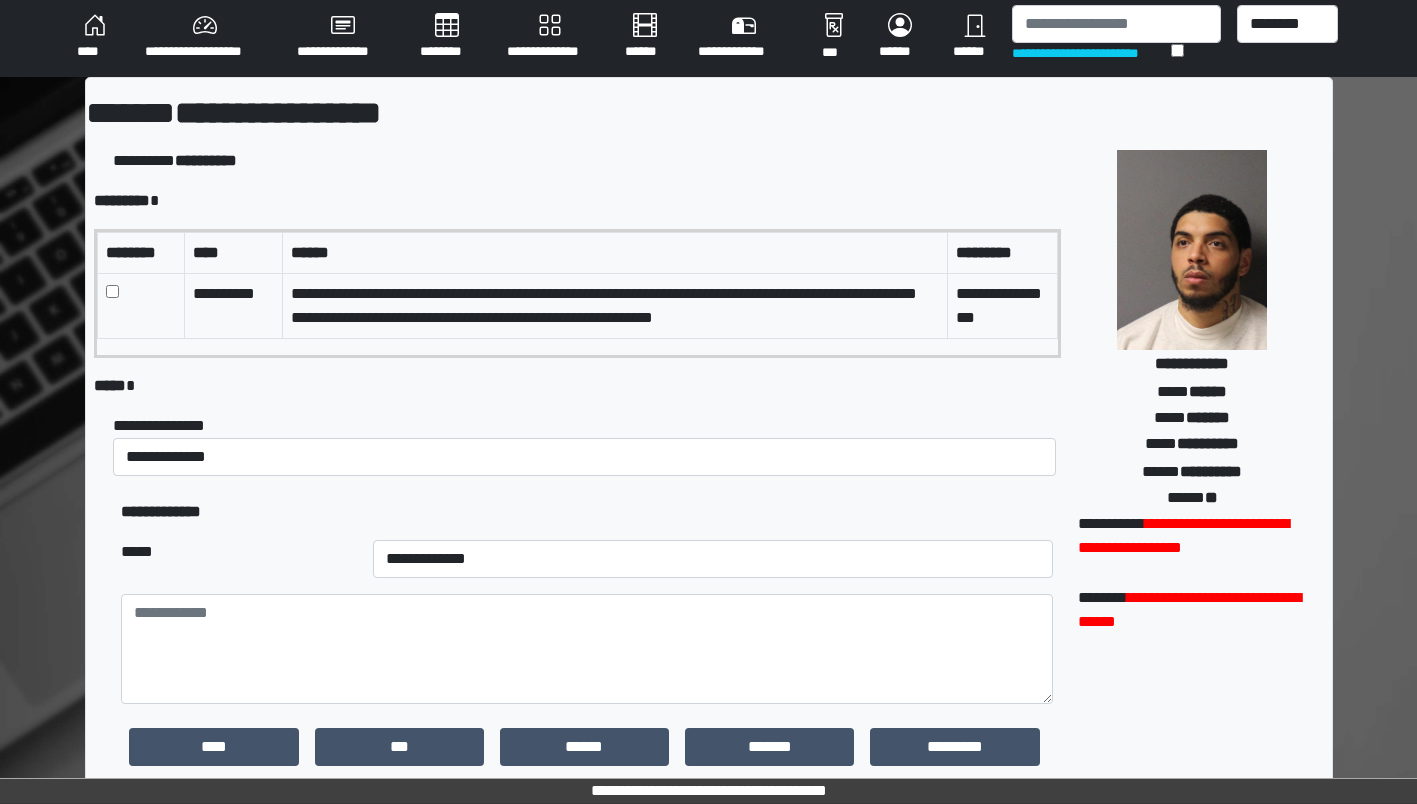 scroll, scrollTop: 0, scrollLeft: 0, axis: both 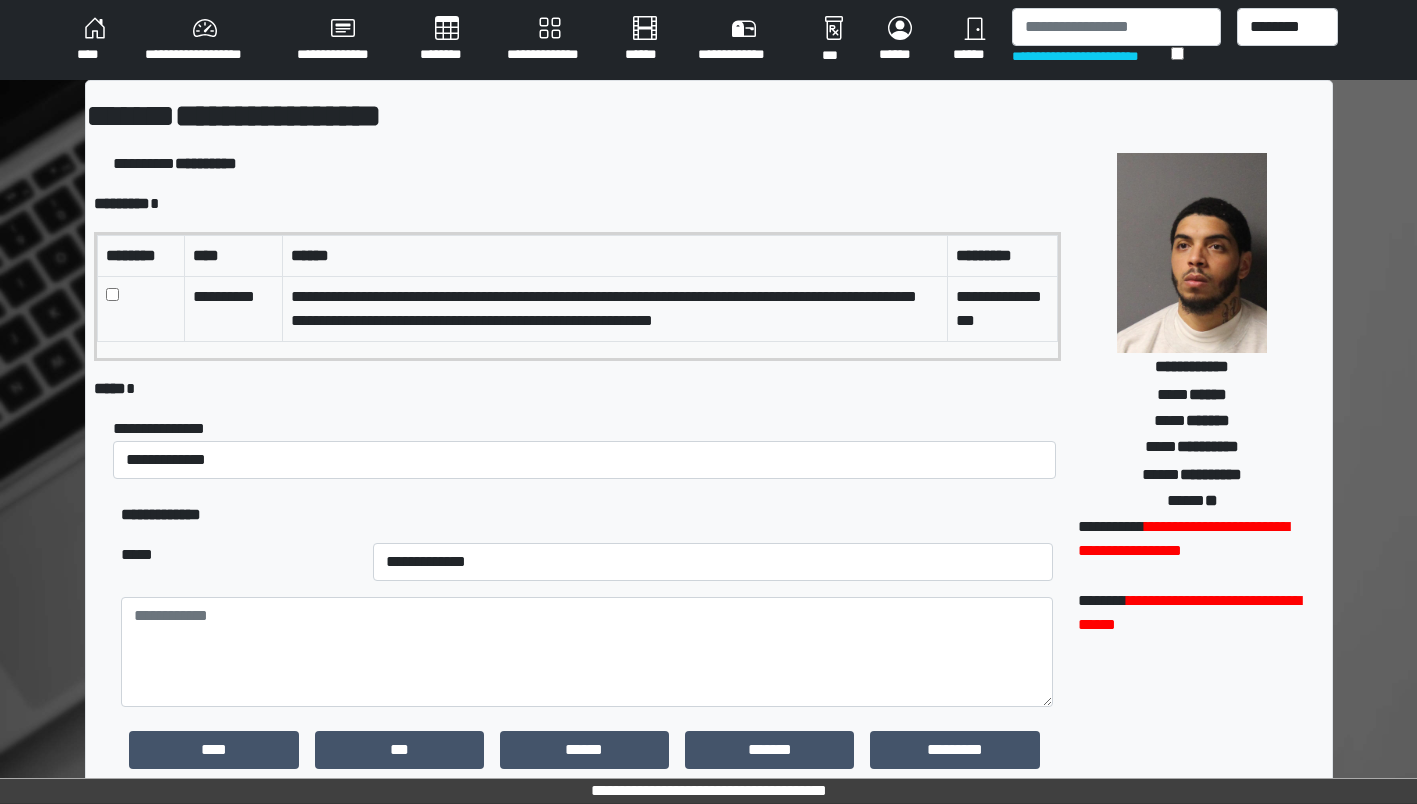 click on "**********" at bounding box center [550, 40] 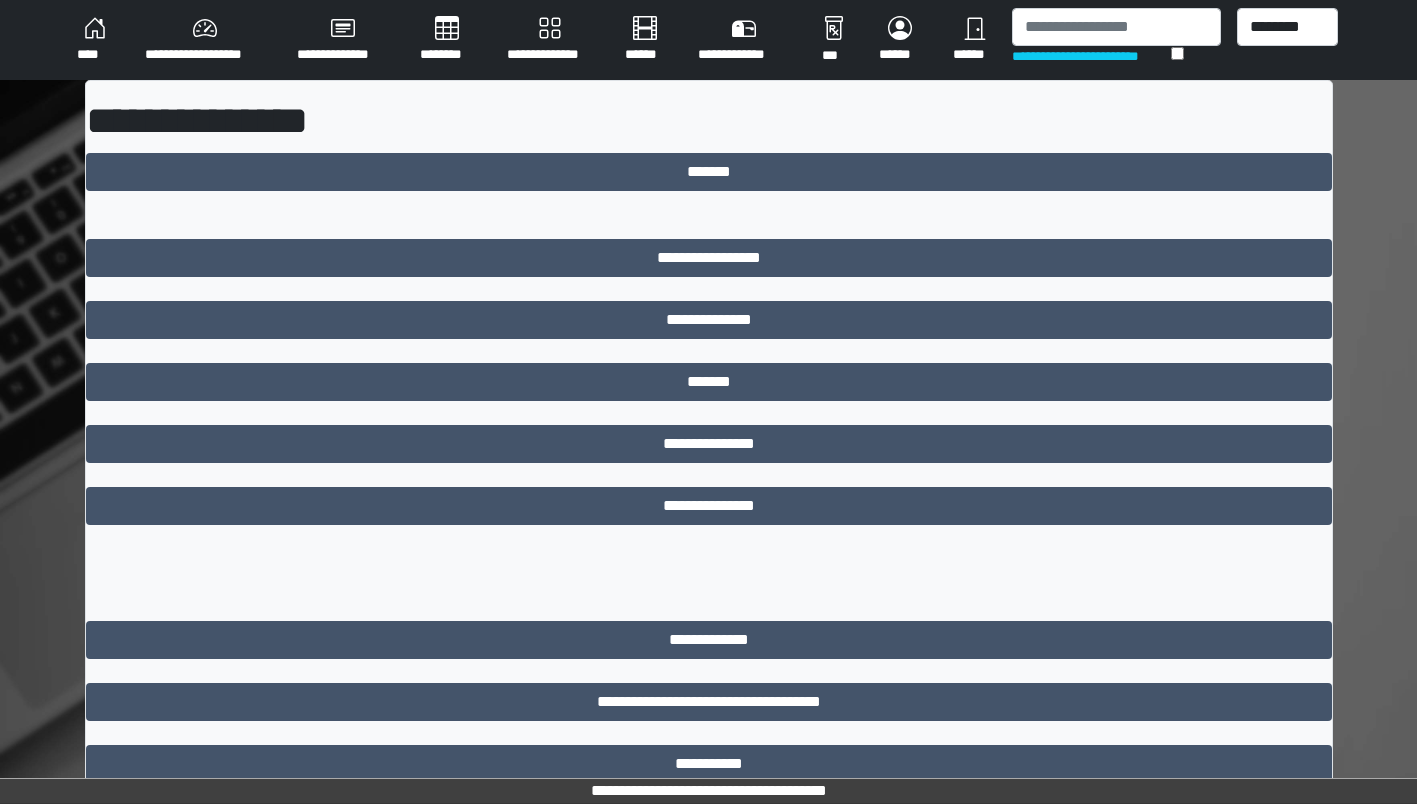 click on "********" at bounding box center [447, 40] 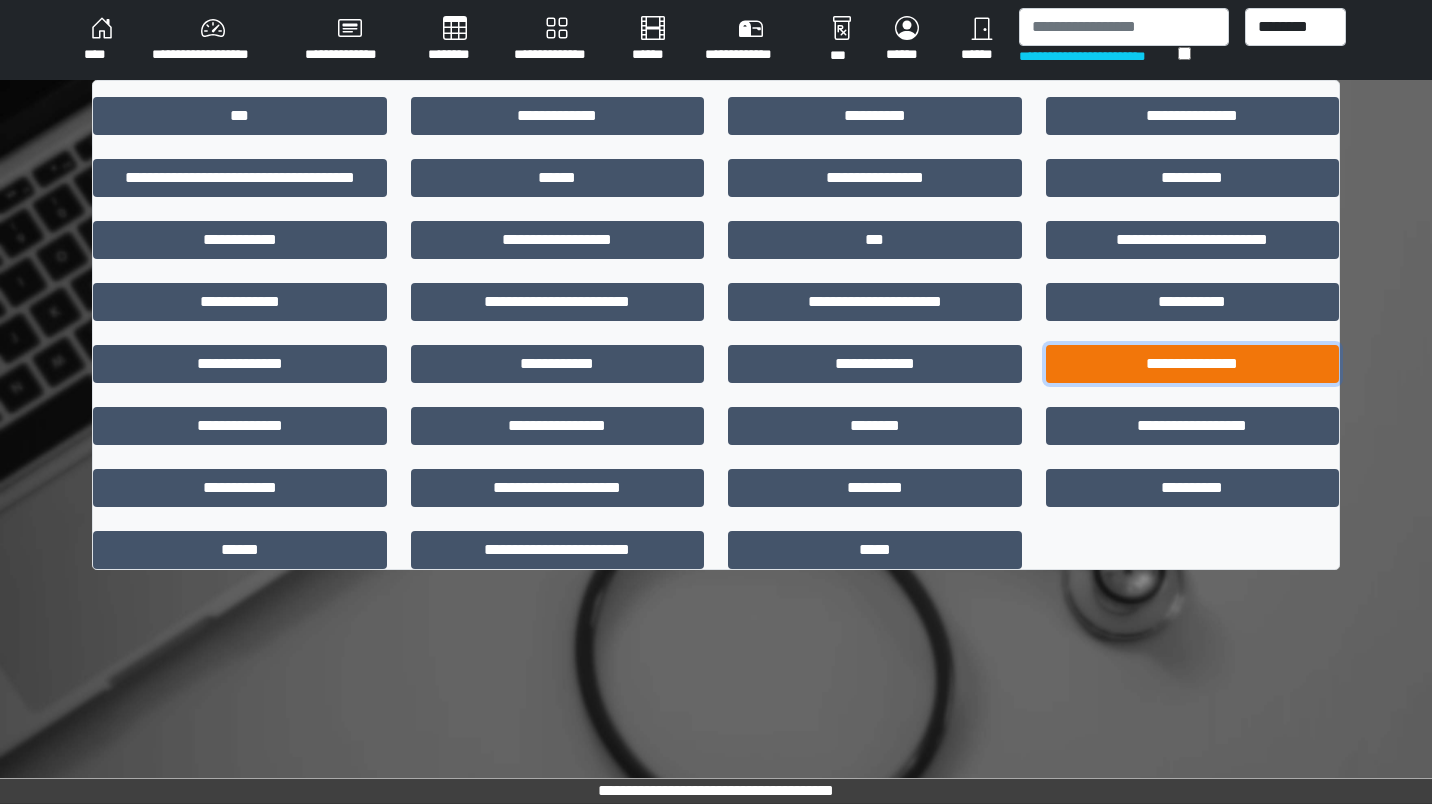 click on "**********" at bounding box center [1193, 364] 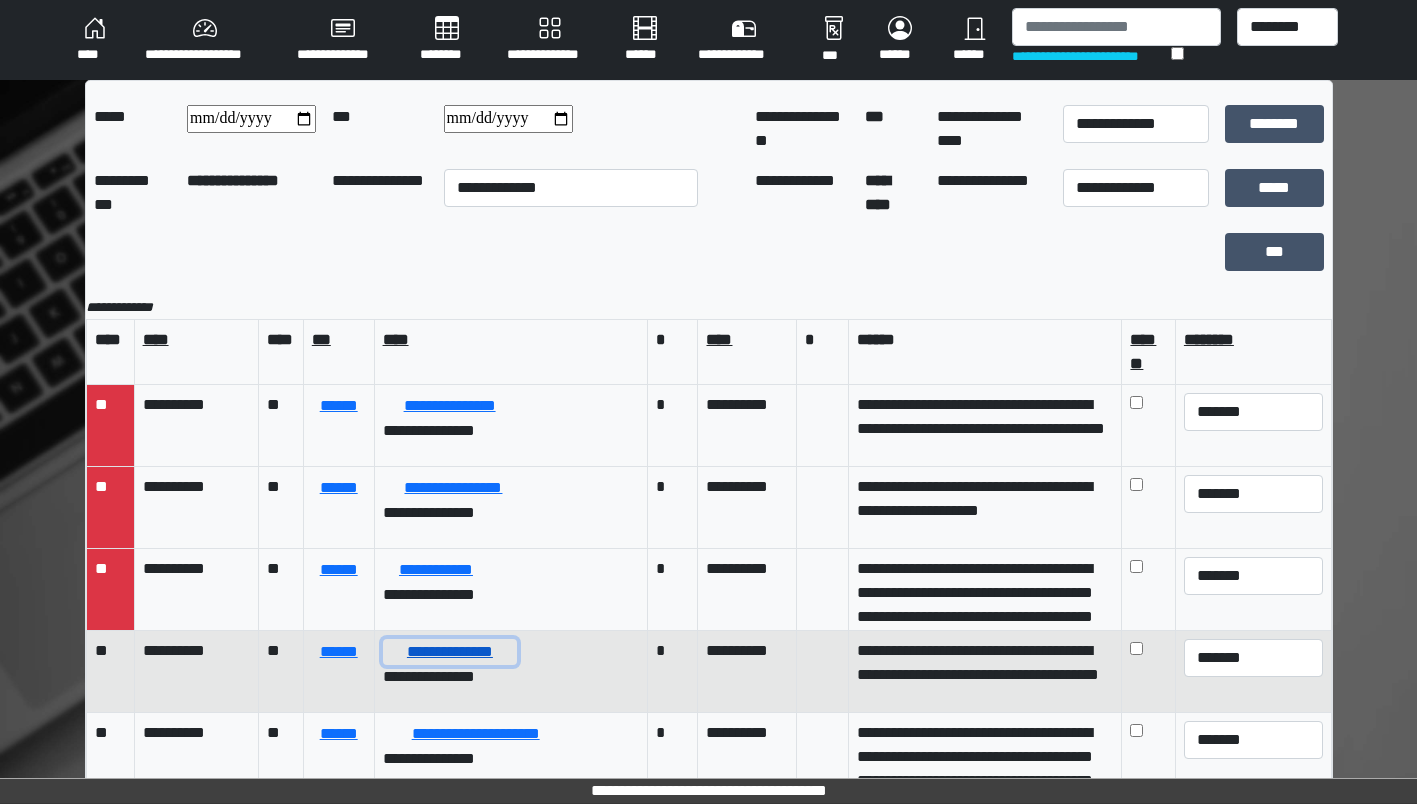 click on "**********" at bounding box center [450, 652] 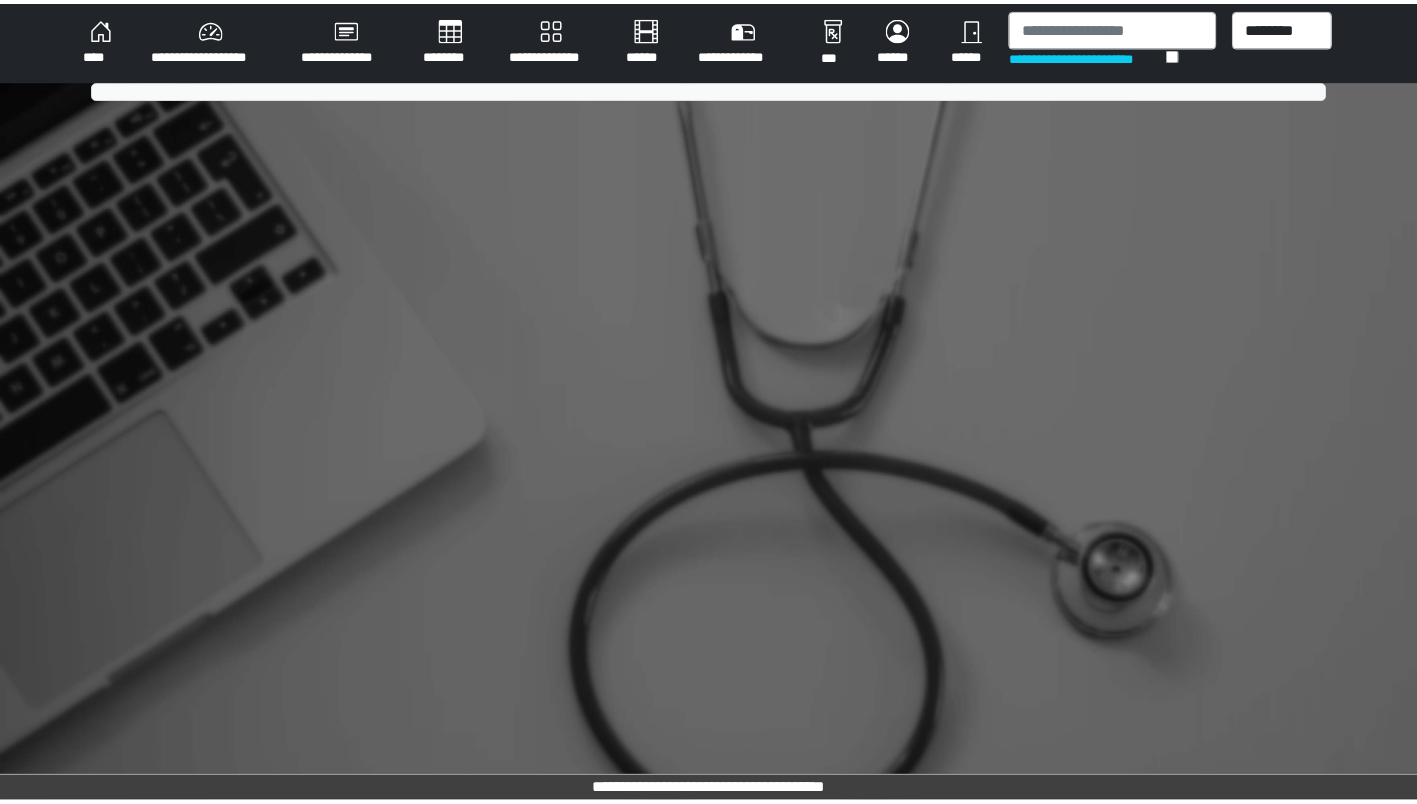 scroll, scrollTop: 0, scrollLeft: 0, axis: both 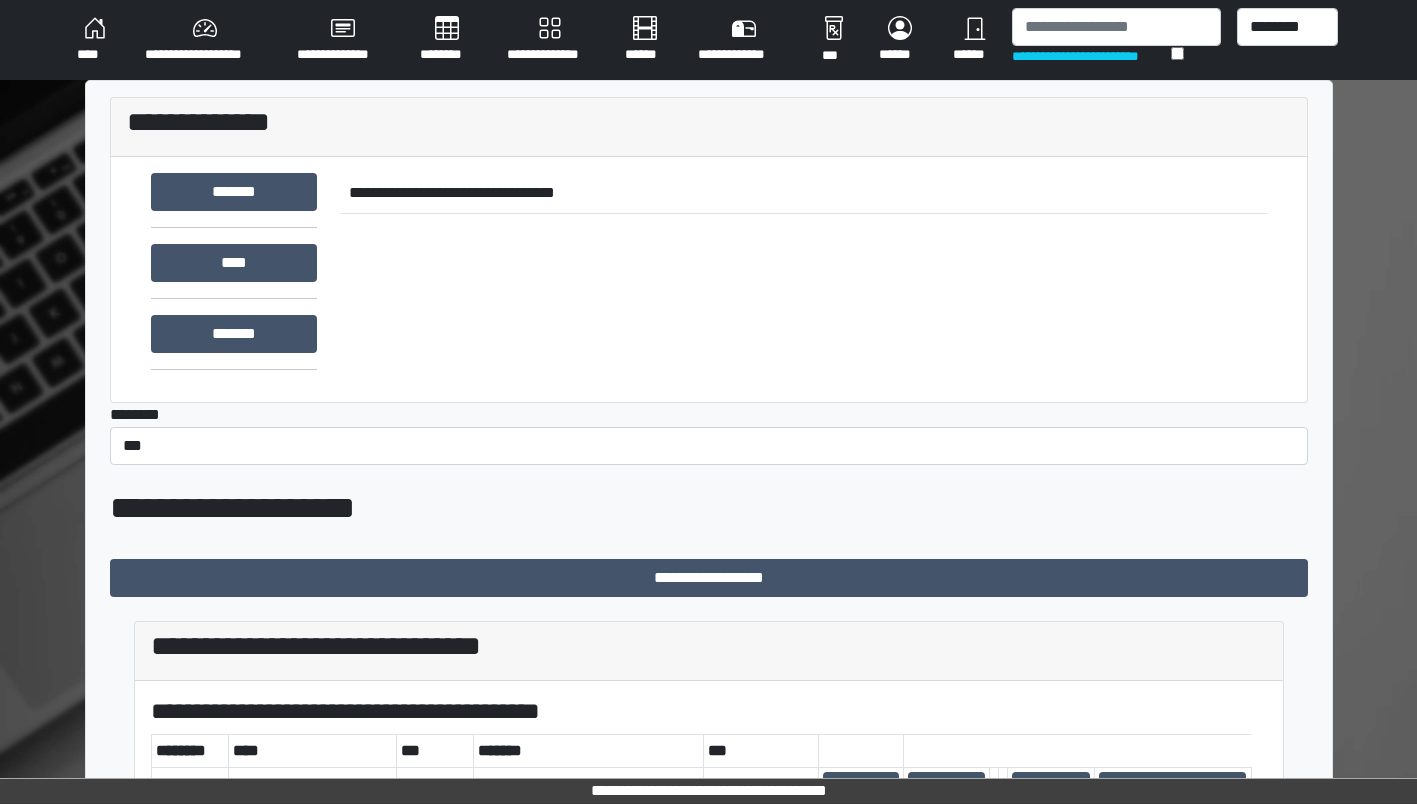 click on "**********" at bounding box center (550, 40) 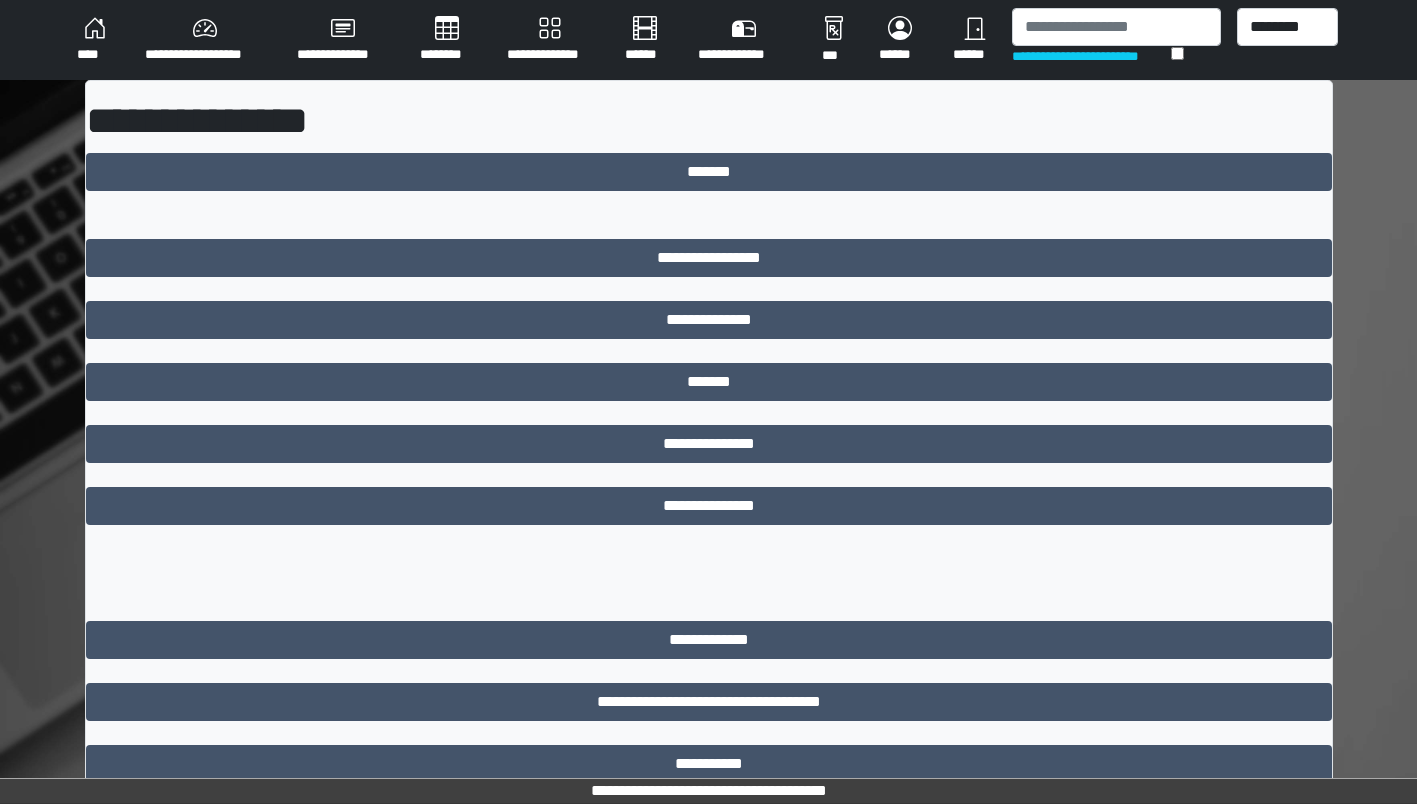 click on "**********" at bounding box center (342, 40) 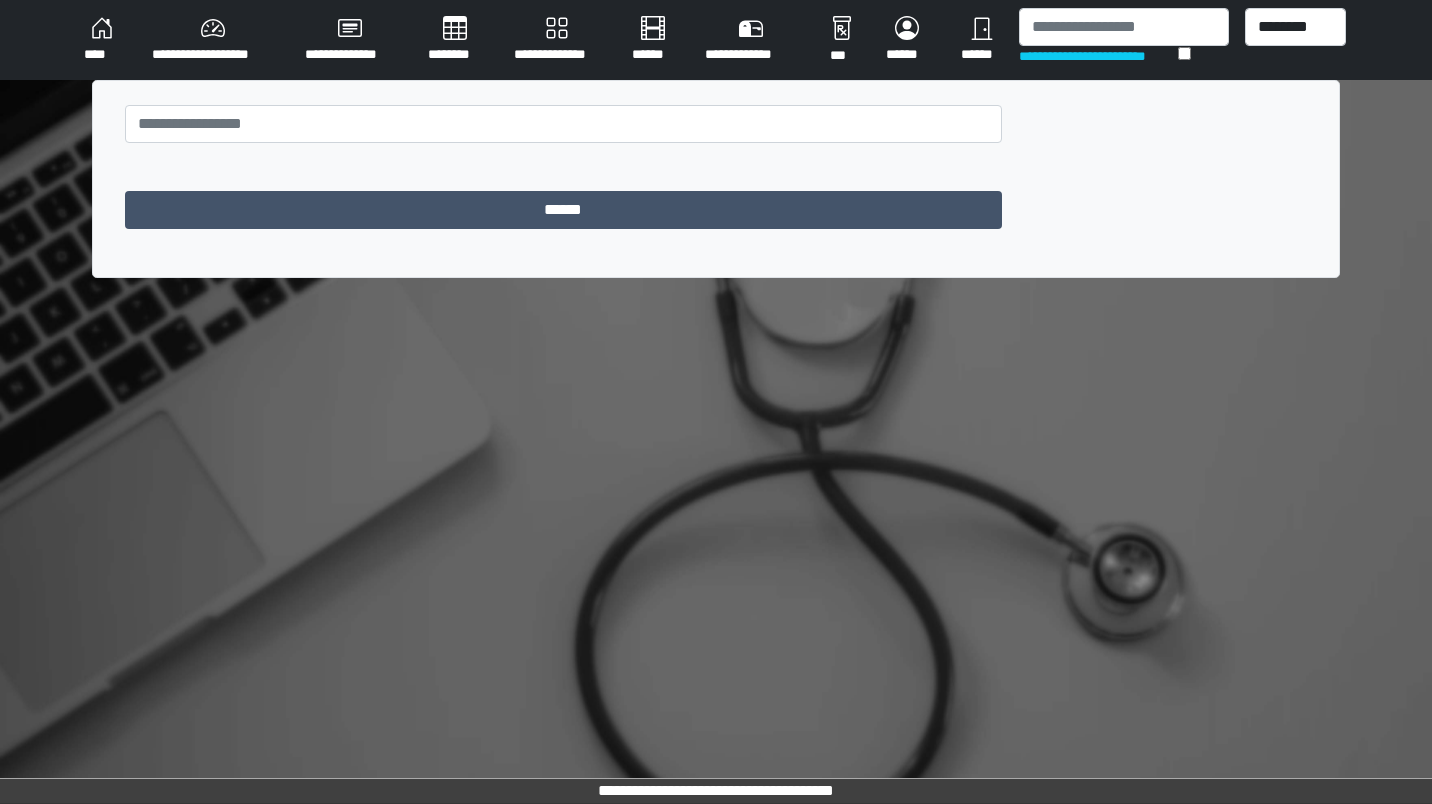 click on "********" at bounding box center (455, 40) 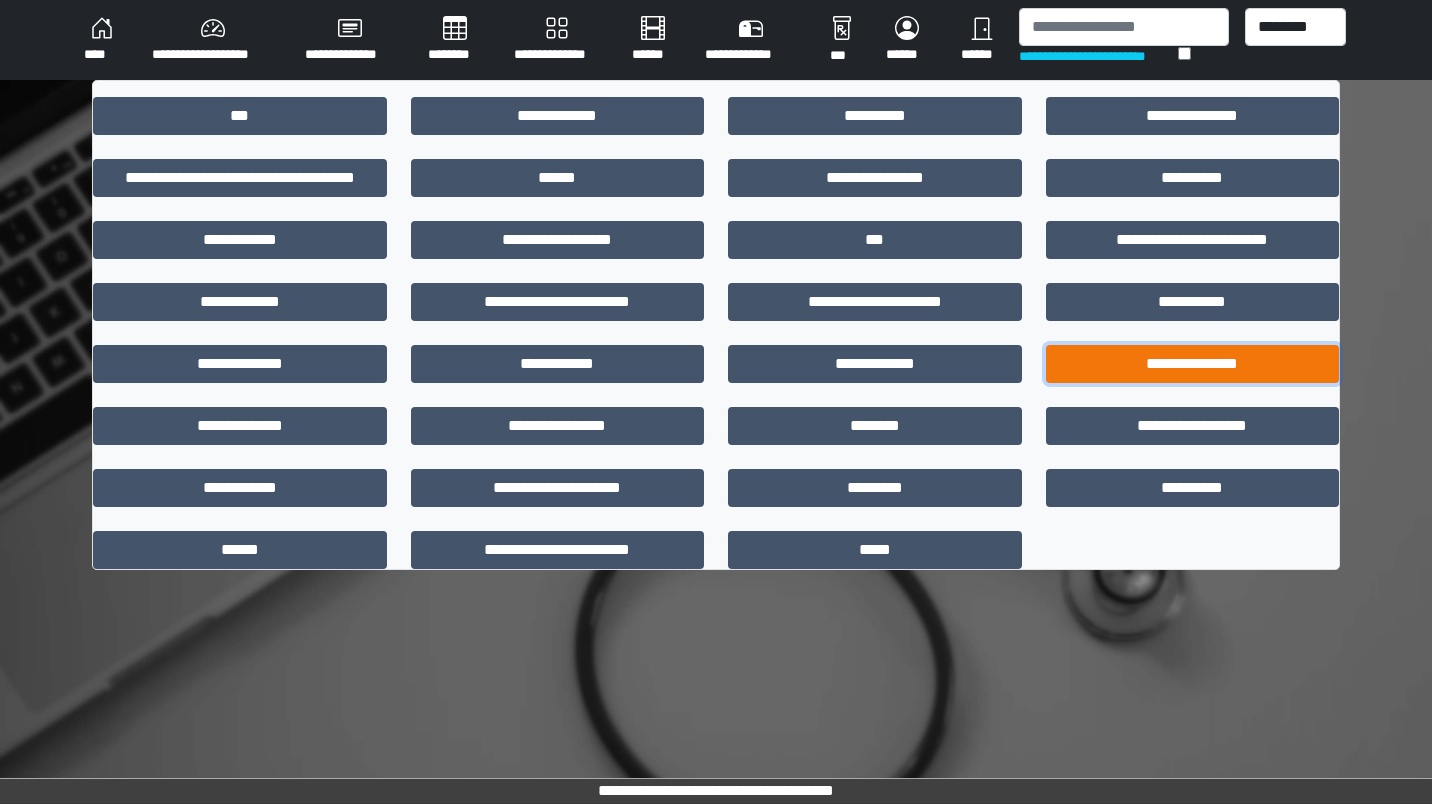 click on "**********" at bounding box center [1193, 364] 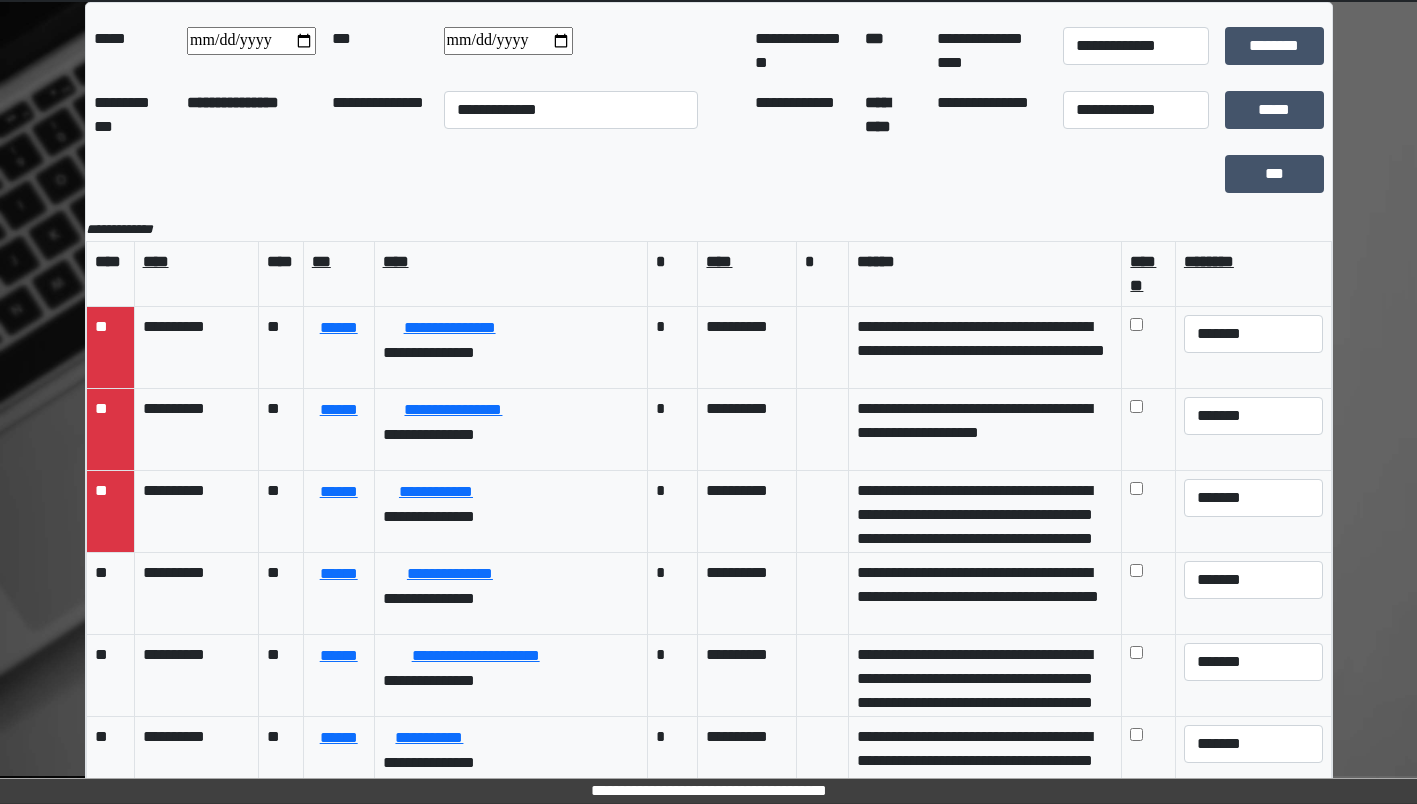 scroll, scrollTop: 108, scrollLeft: 0, axis: vertical 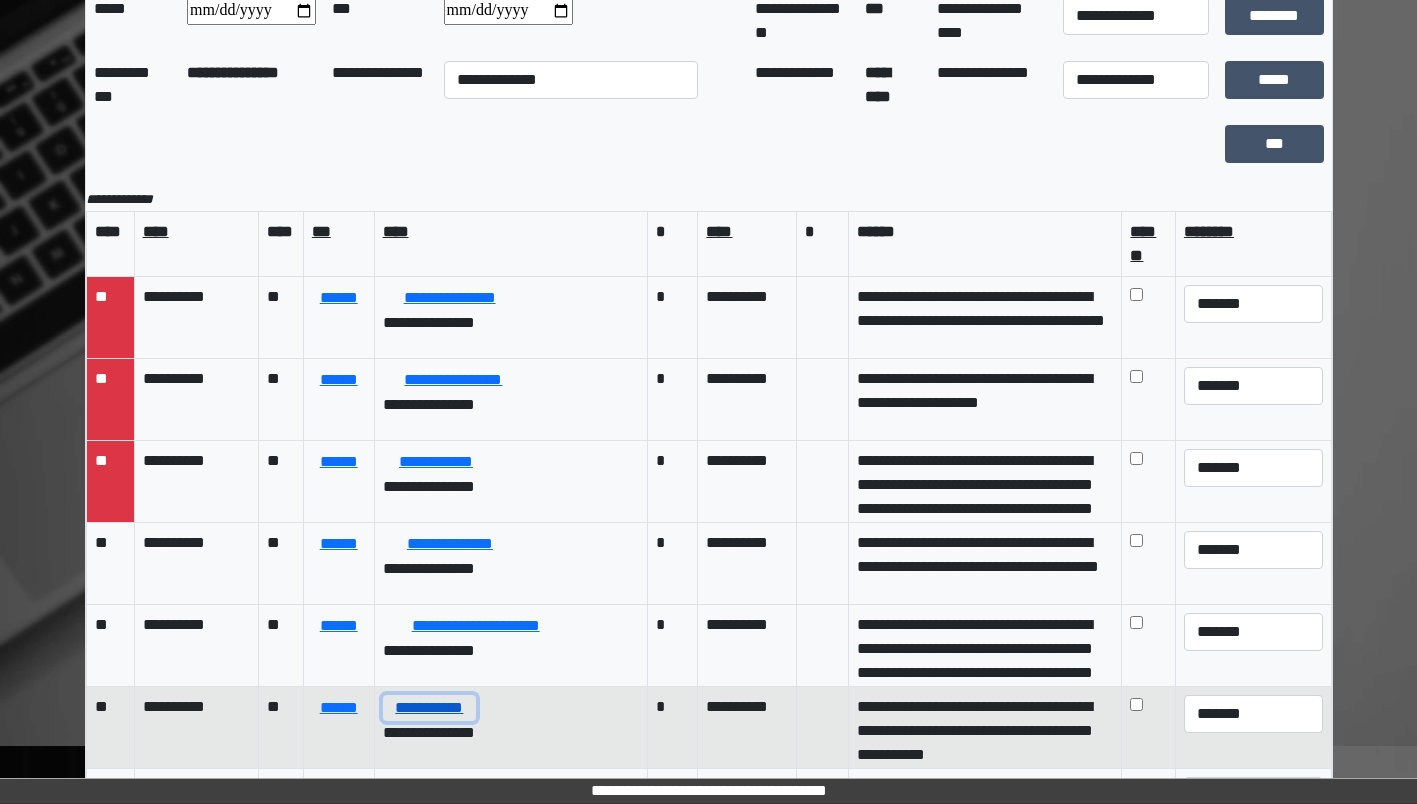 click on "**********" at bounding box center (430, 708) 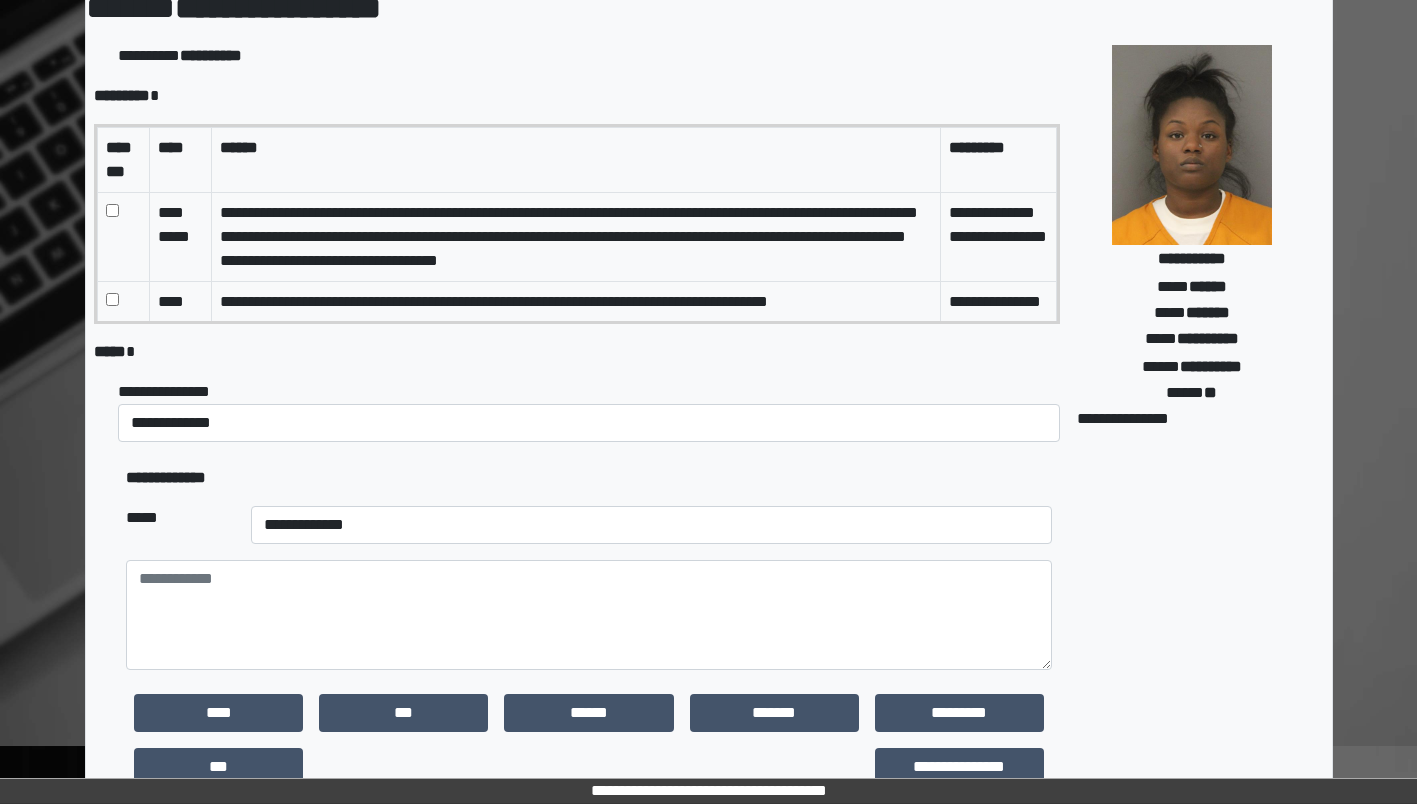 click on "***" at bounding box center [403, 713] 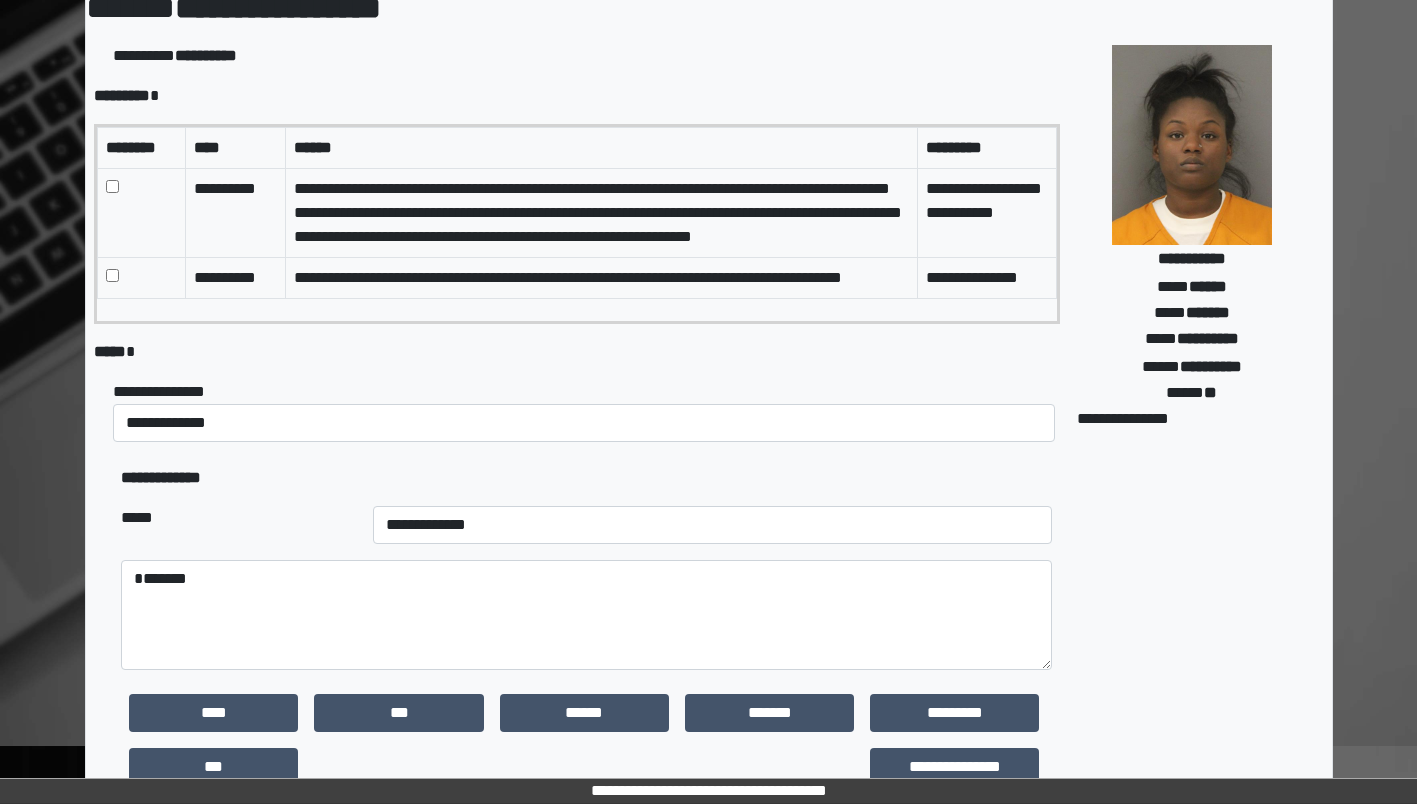 scroll, scrollTop: 42, scrollLeft: 0, axis: vertical 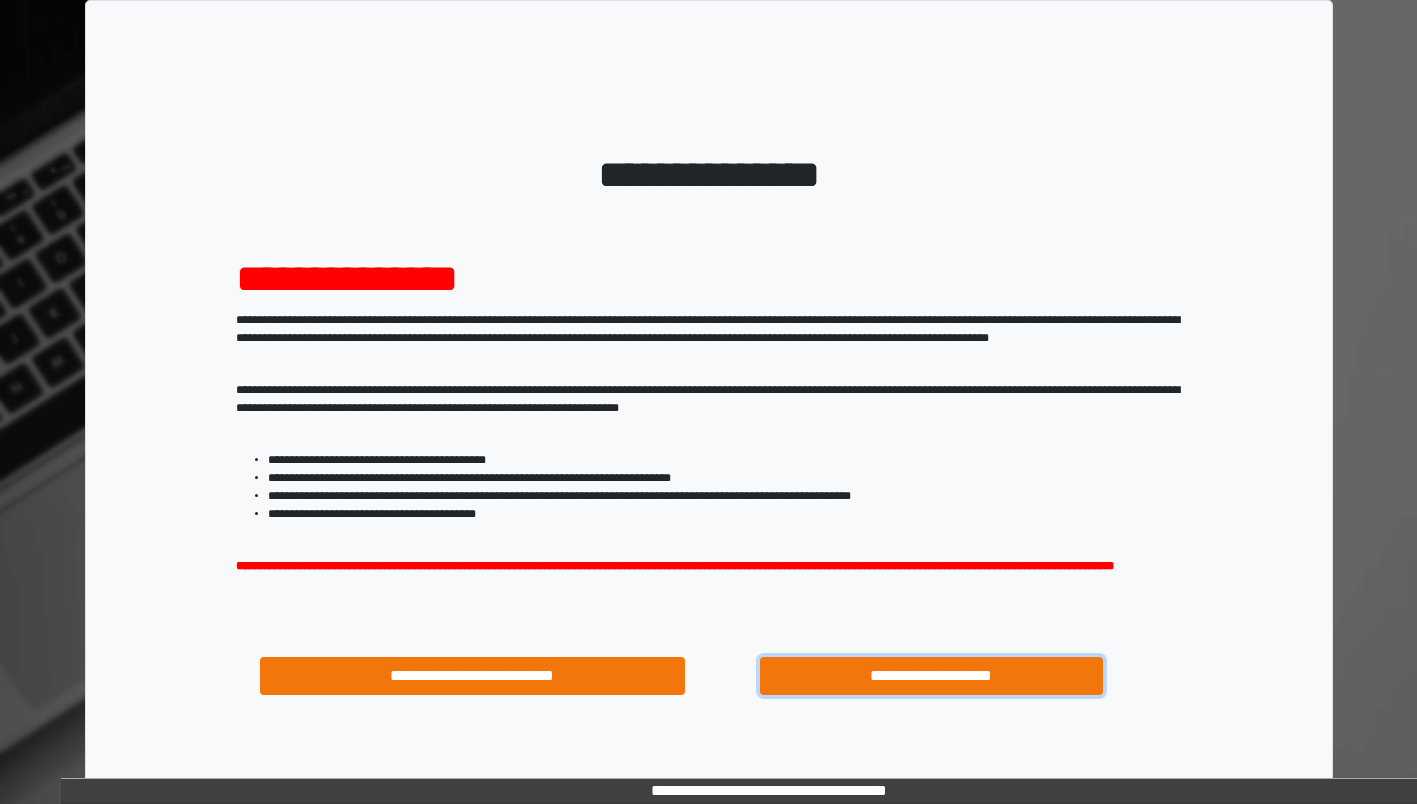 click on "**********" at bounding box center (932, 676) 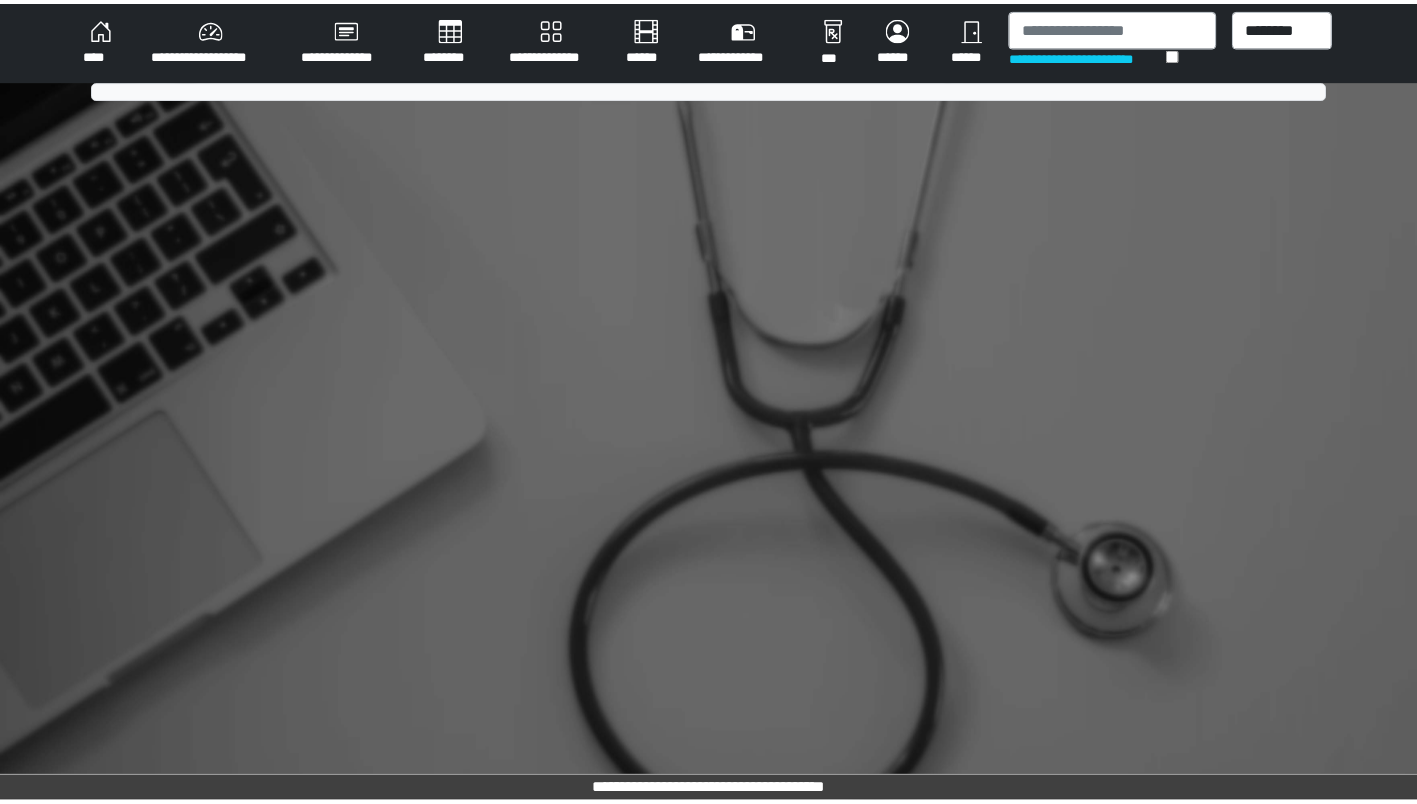 scroll, scrollTop: 0, scrollLeft: 0, axis: both 